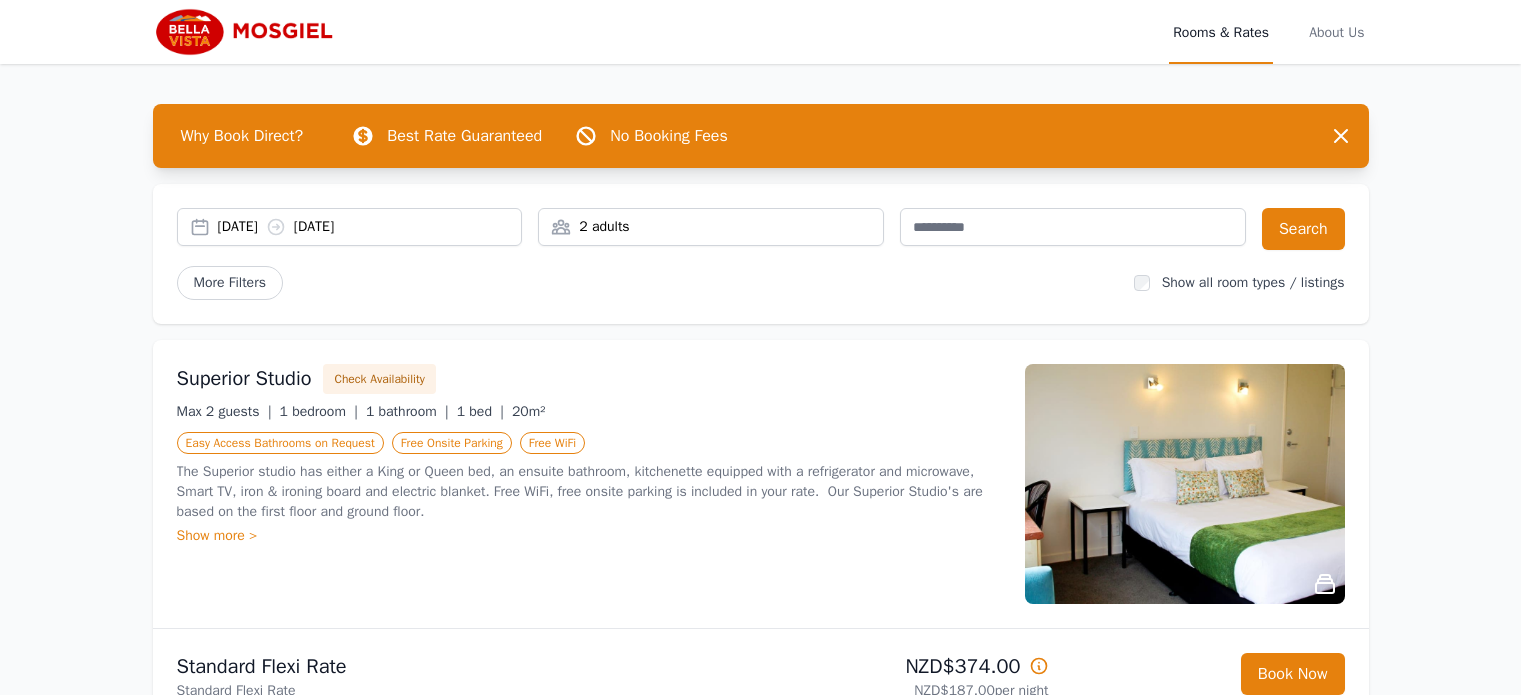 scroll, scrollTop: 0, scrollLeft: 0, axis: both 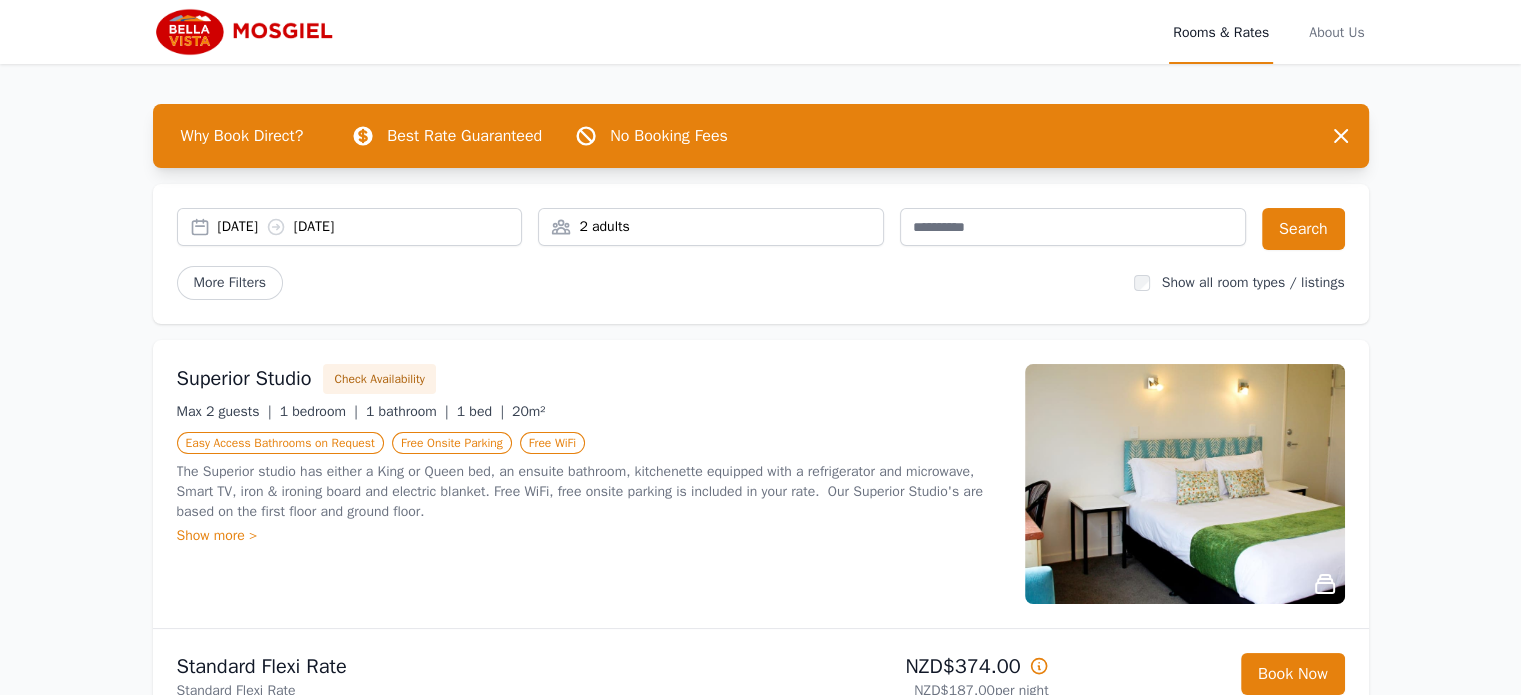 click on "2 adults" at bounding box center [711, 227] 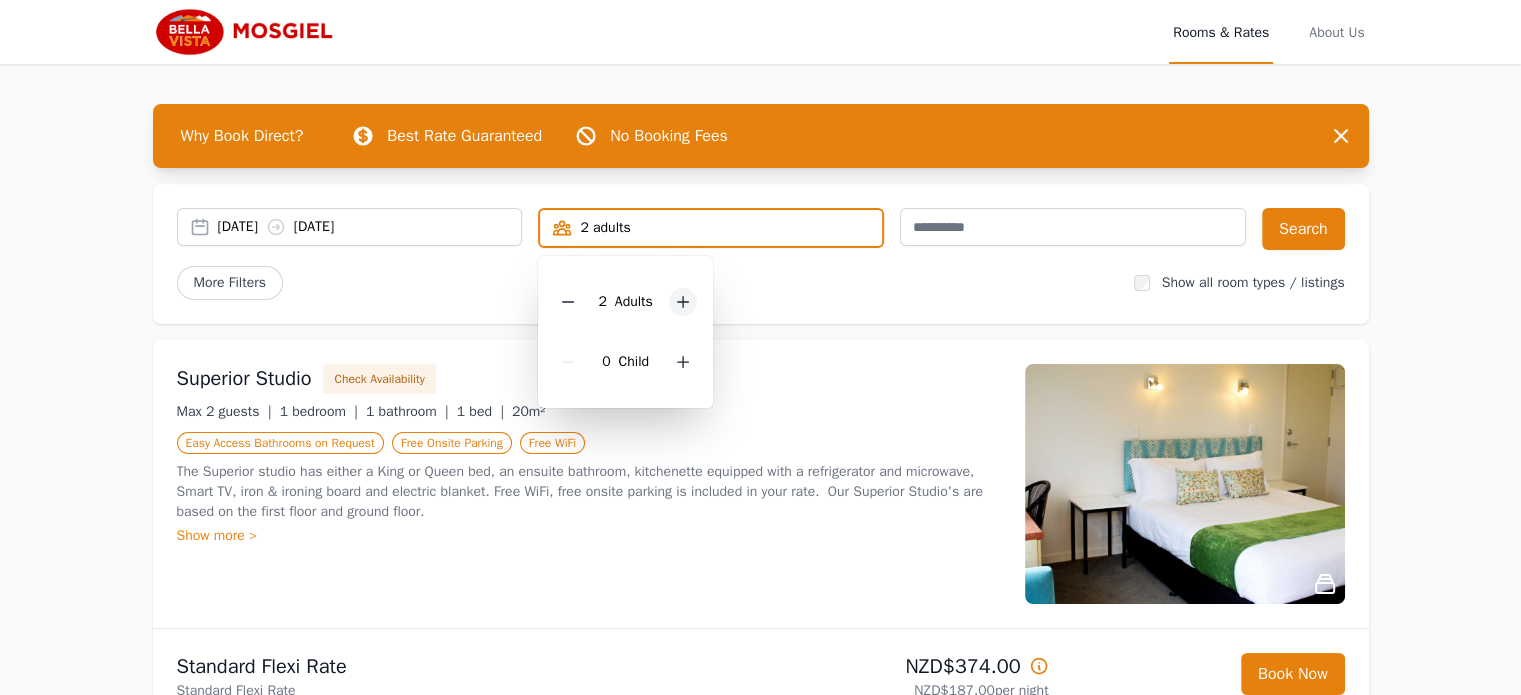 click 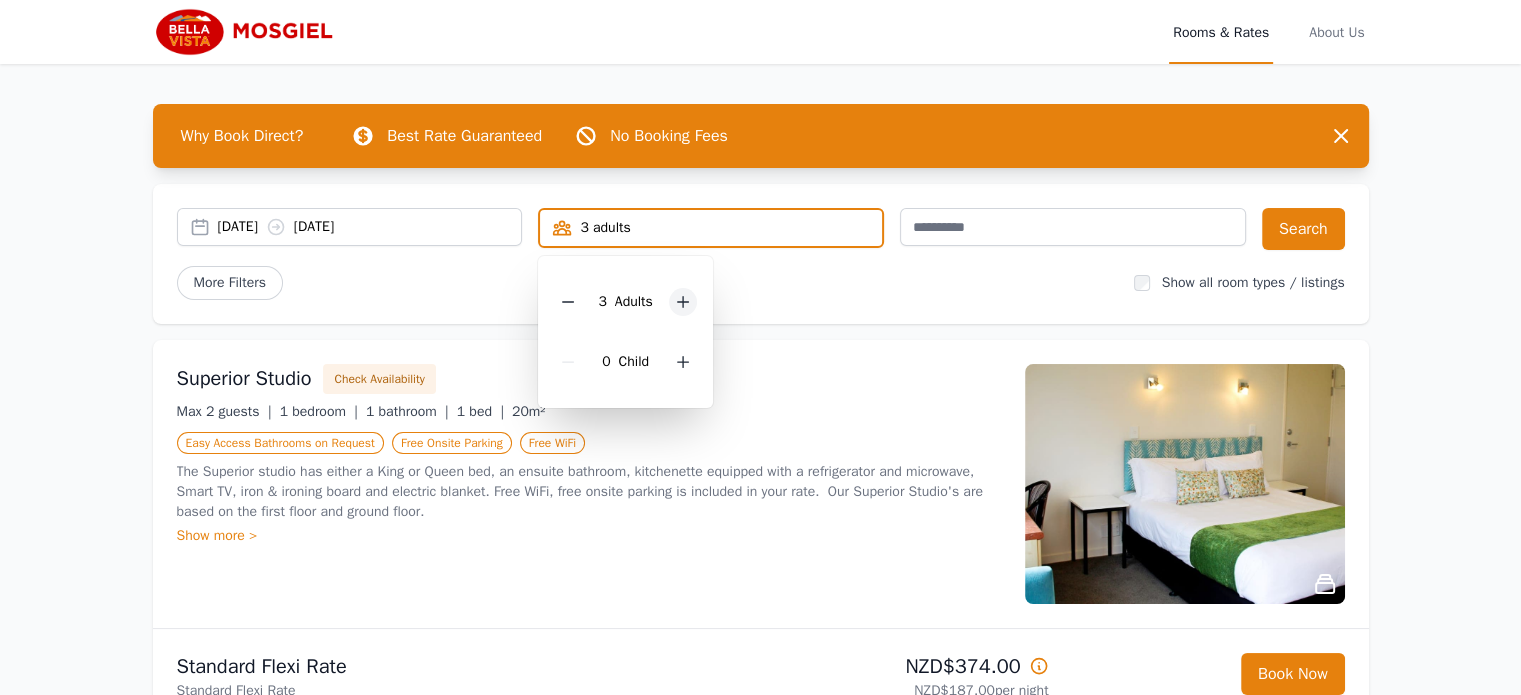 click 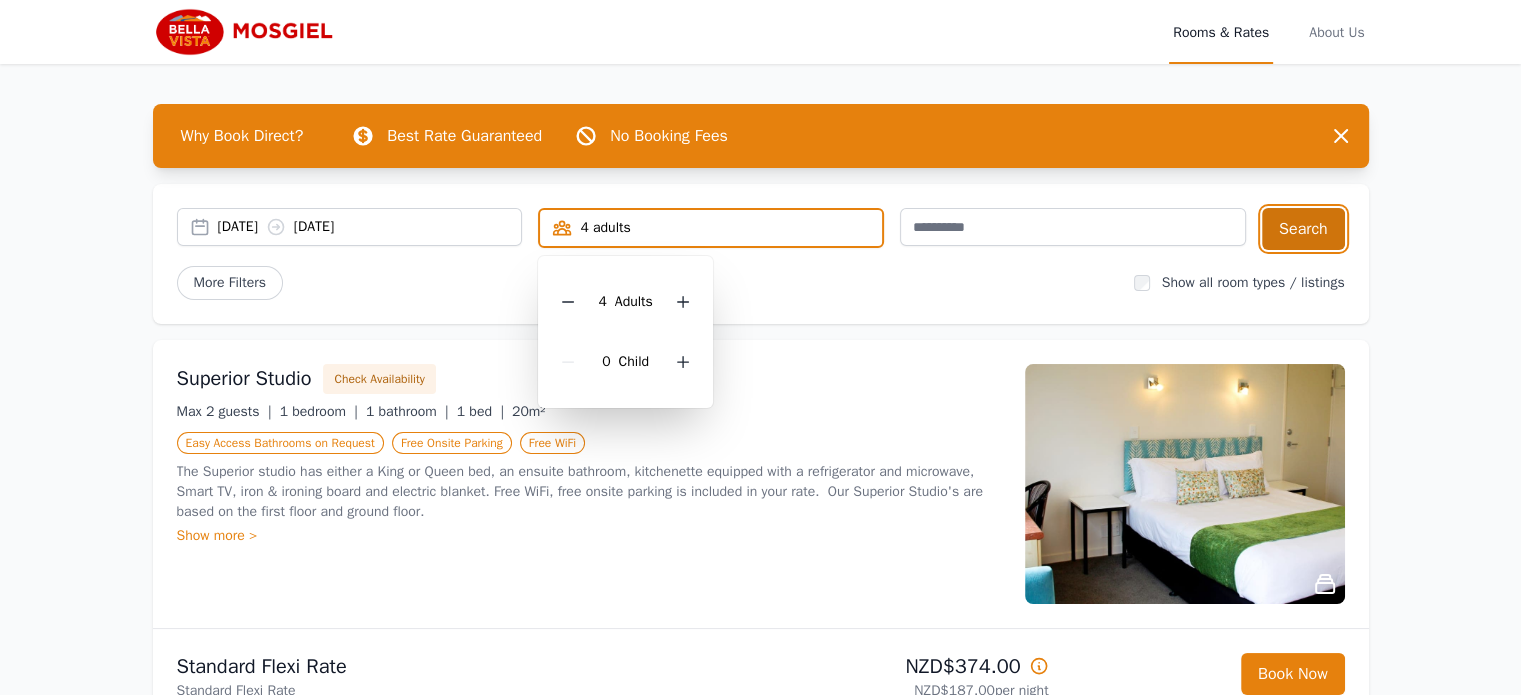 click on "Search" at bounding box center [1303, 229] 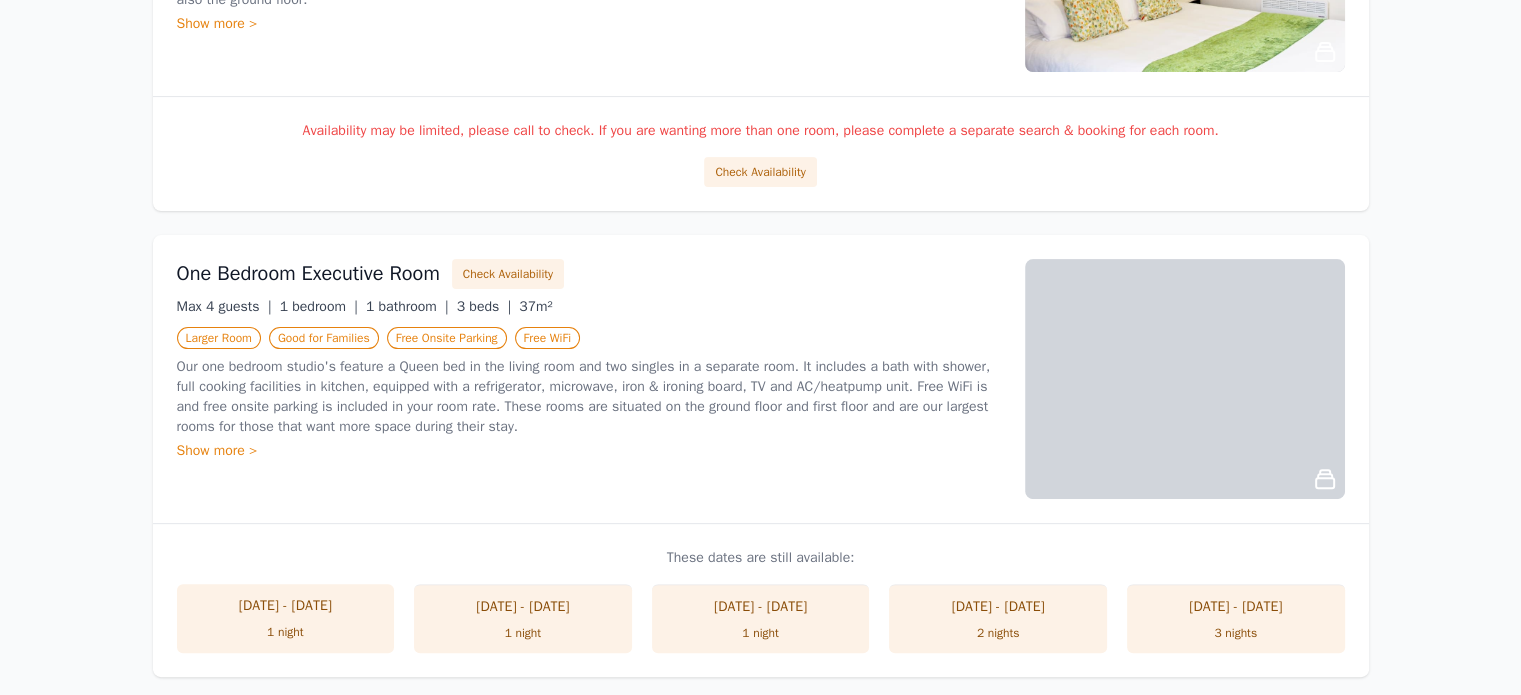 scroll, scrollTop: 700, scrollLeft: 0, axis: vertical 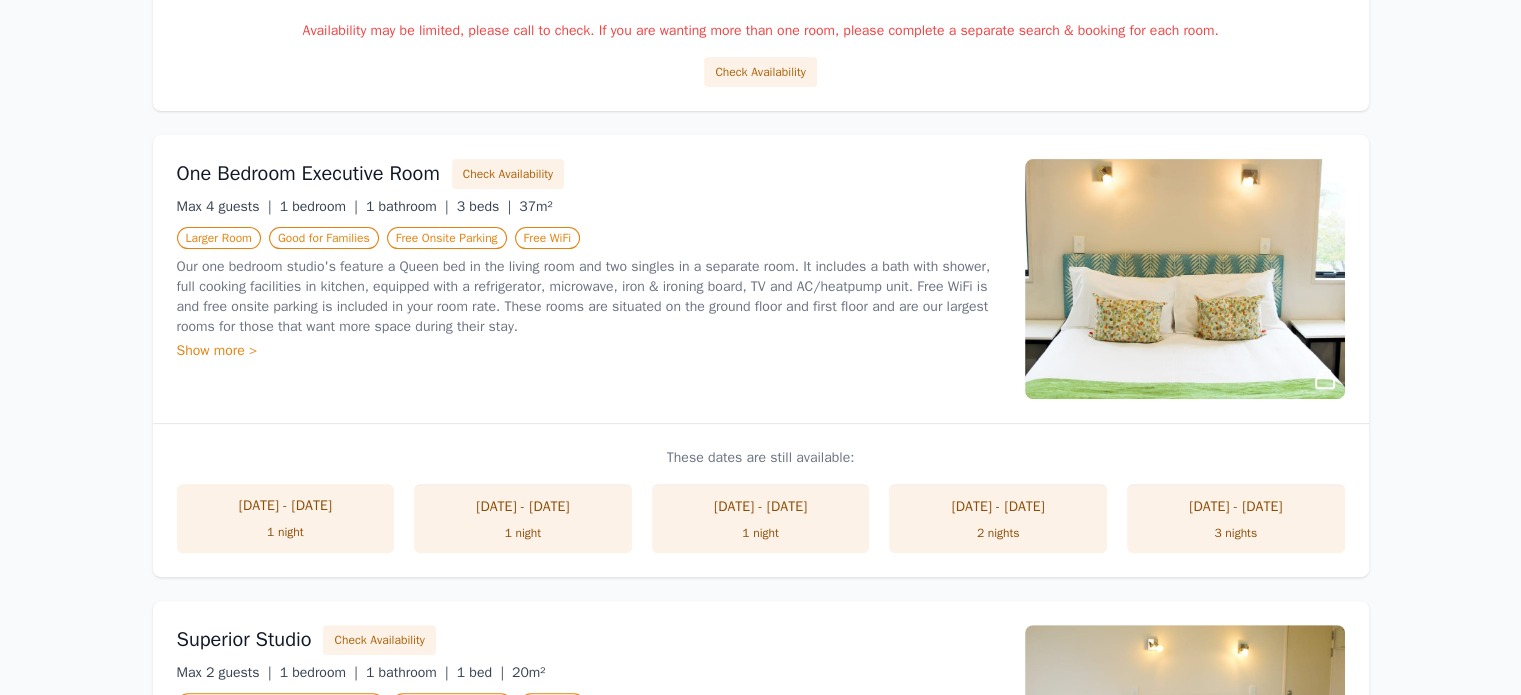 click on "One Bedroom Executive Room Check Availability Max 4 guests  | 1 bedroom  | 1 bathroom  | 3 beds  | 37m² Larger Room Good for Families Free Onsite Parking Free WiFi Our one bedroom studio's feature a Queen bed in the living room and two singles in a separate room. It includes a bath with shower, full cooking facilities in kitchen, equipped with a refrigerator, microwave, iron & ironing board, TV and AC/heatpump unit. Free WiFi is and free onsite parking is included in your room rate. These rooms are situated on the ground floor and first floor and are our largest rooms for those that want more space during their stay. Show more >" at bounding box center [589, 279] 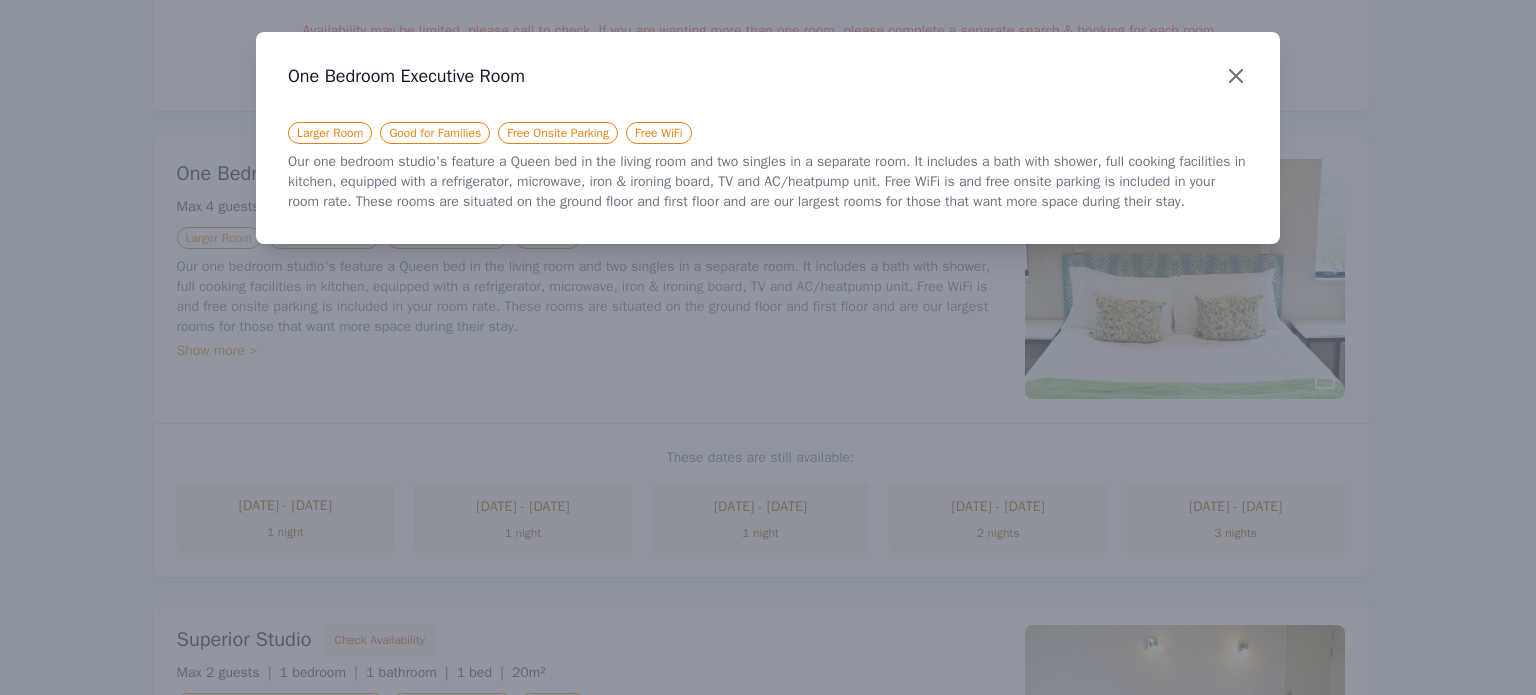 click 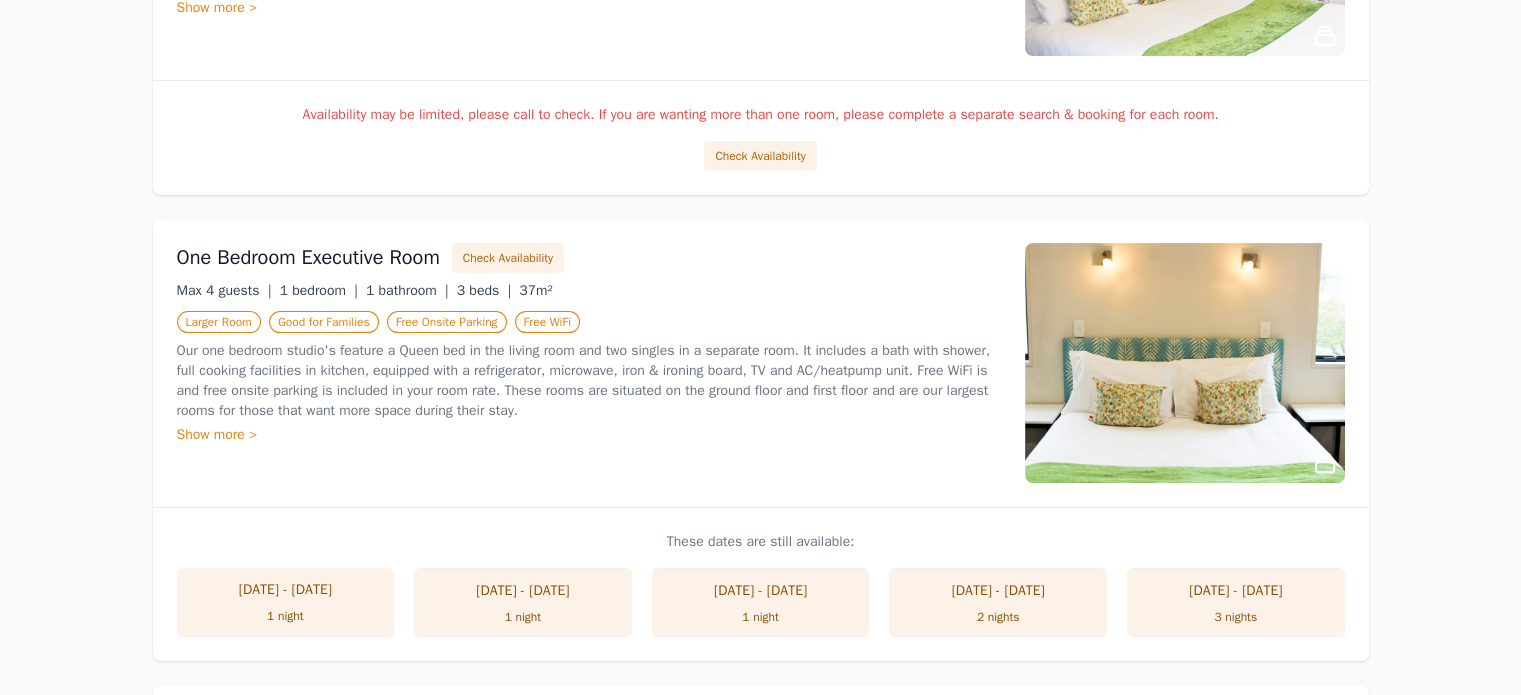 scroll, scrollTop: 600, scrollLeft: 0, axis: vertical 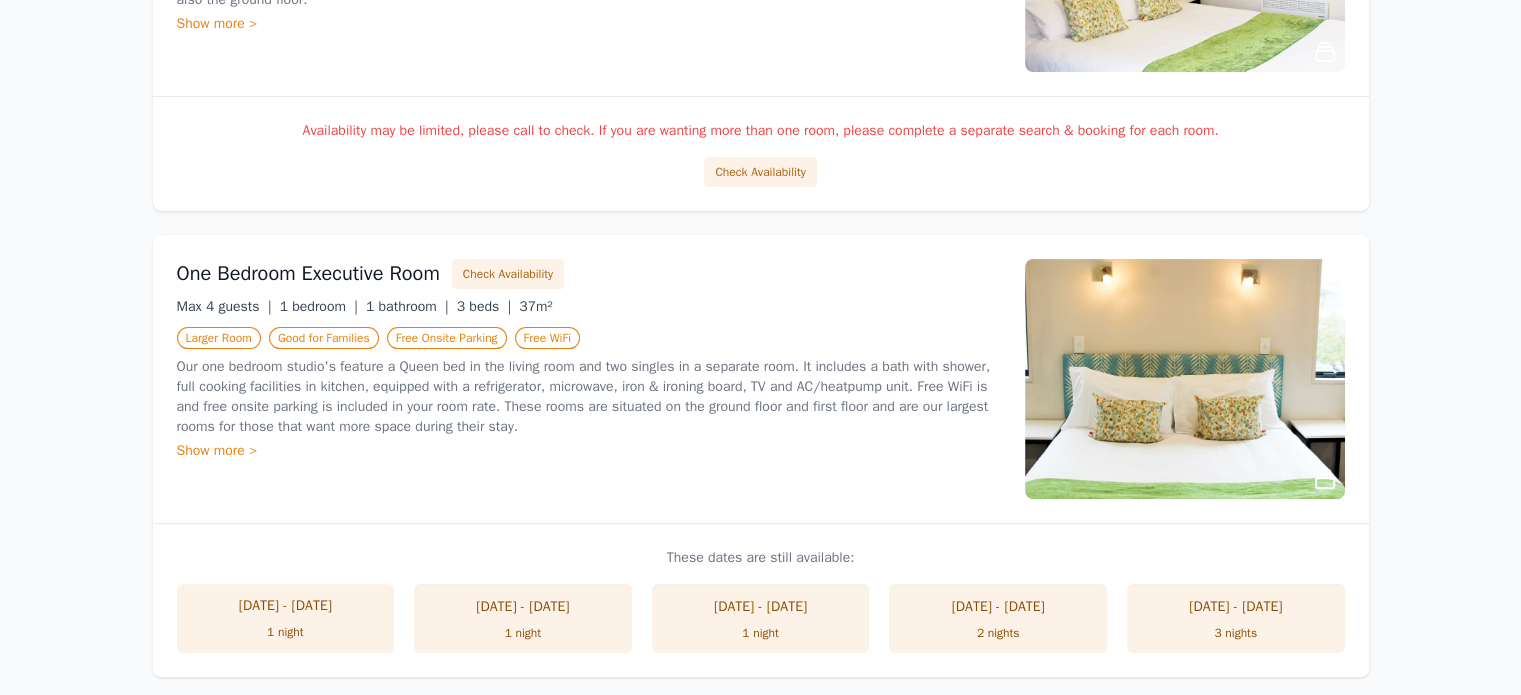click on "Show more >" at bounding box center (589, 451) 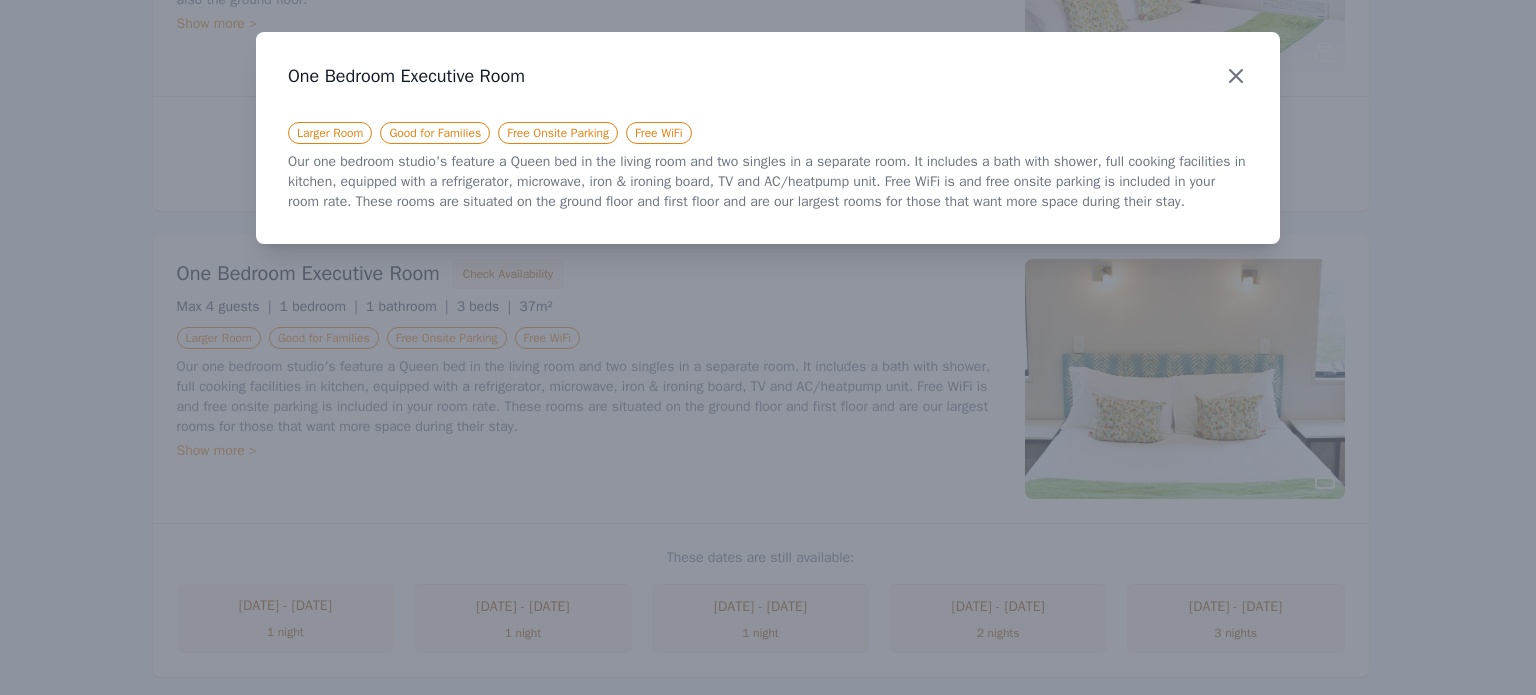 click 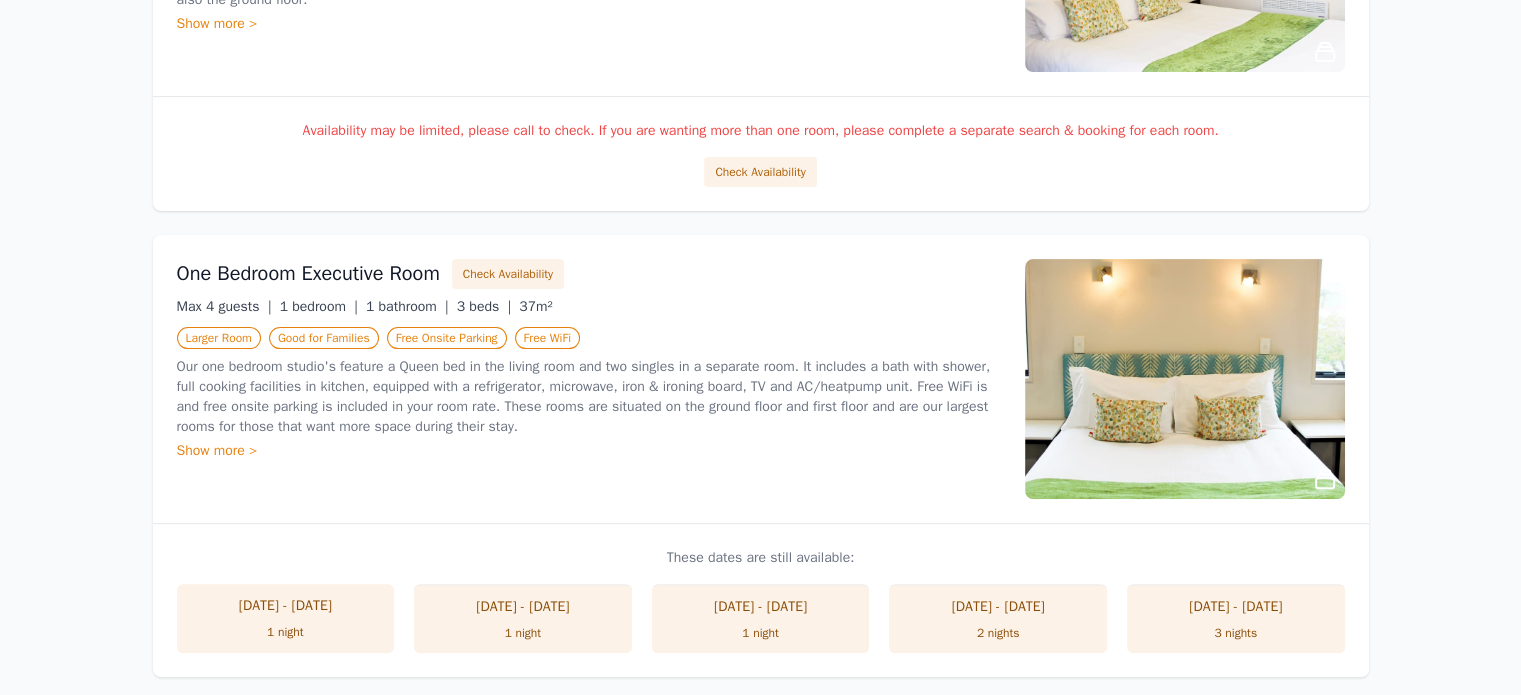 click at bounding box center [1185, 379] 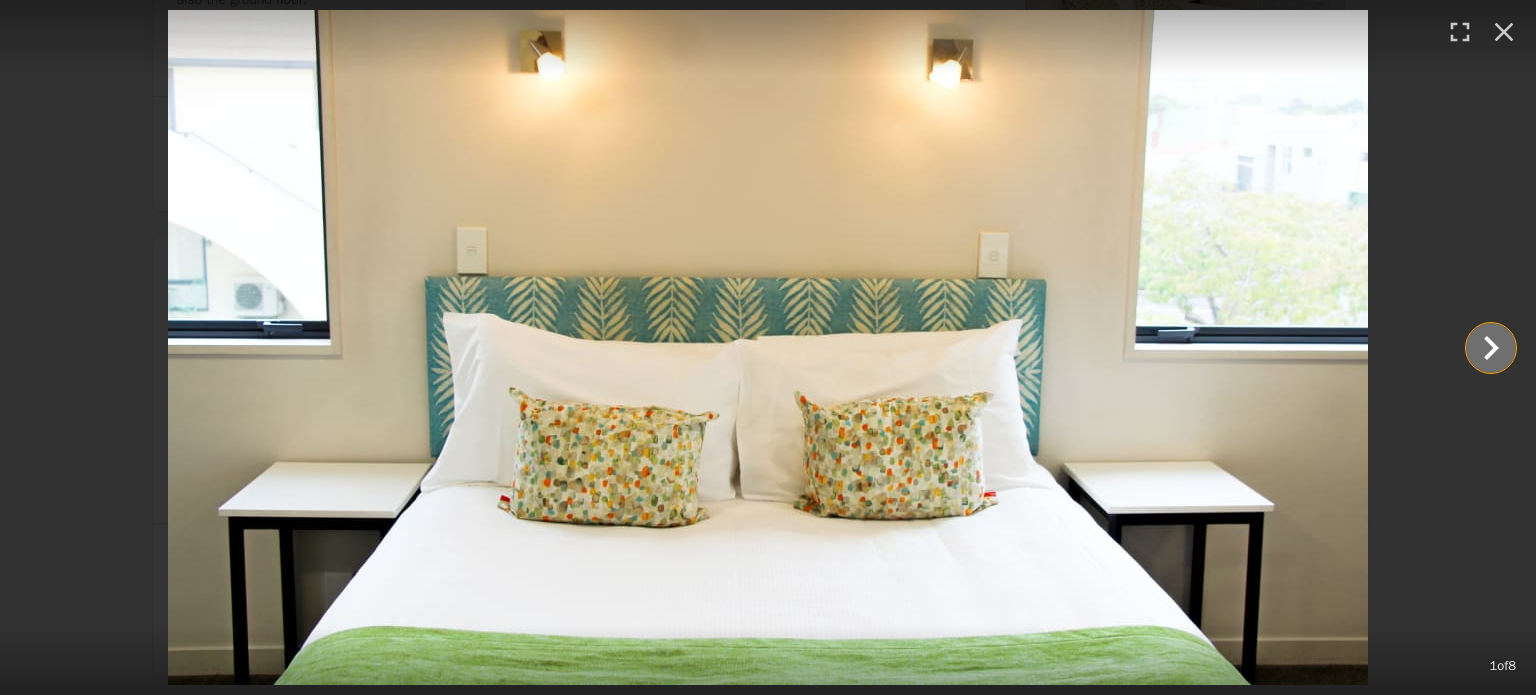 click 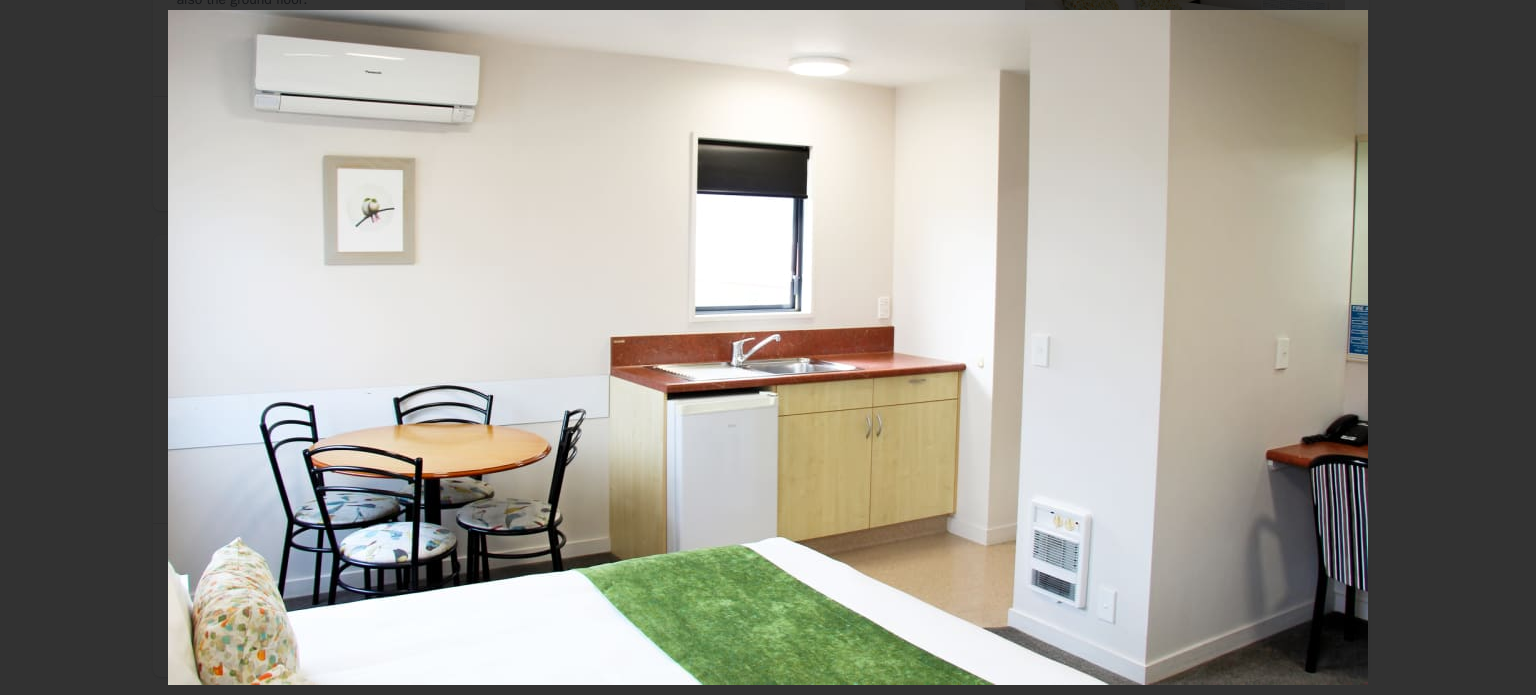 click 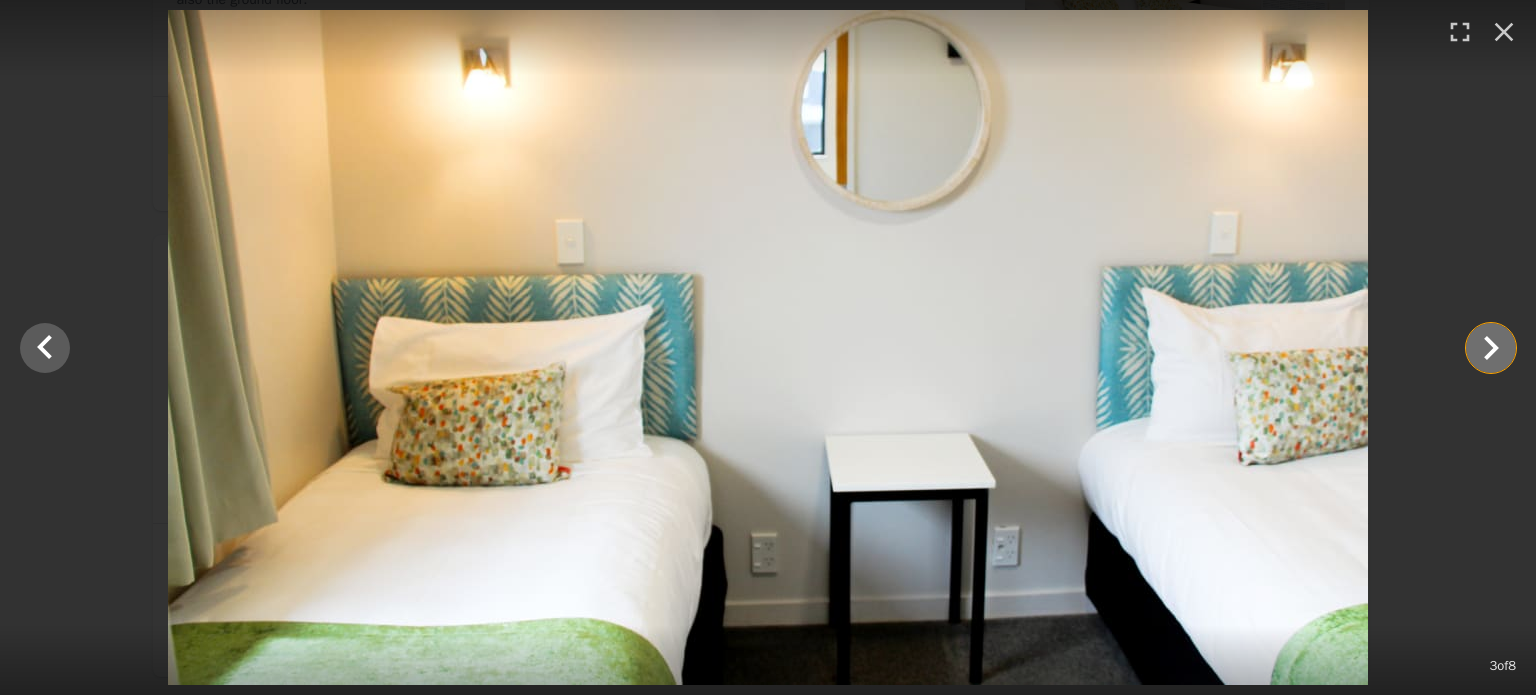 click 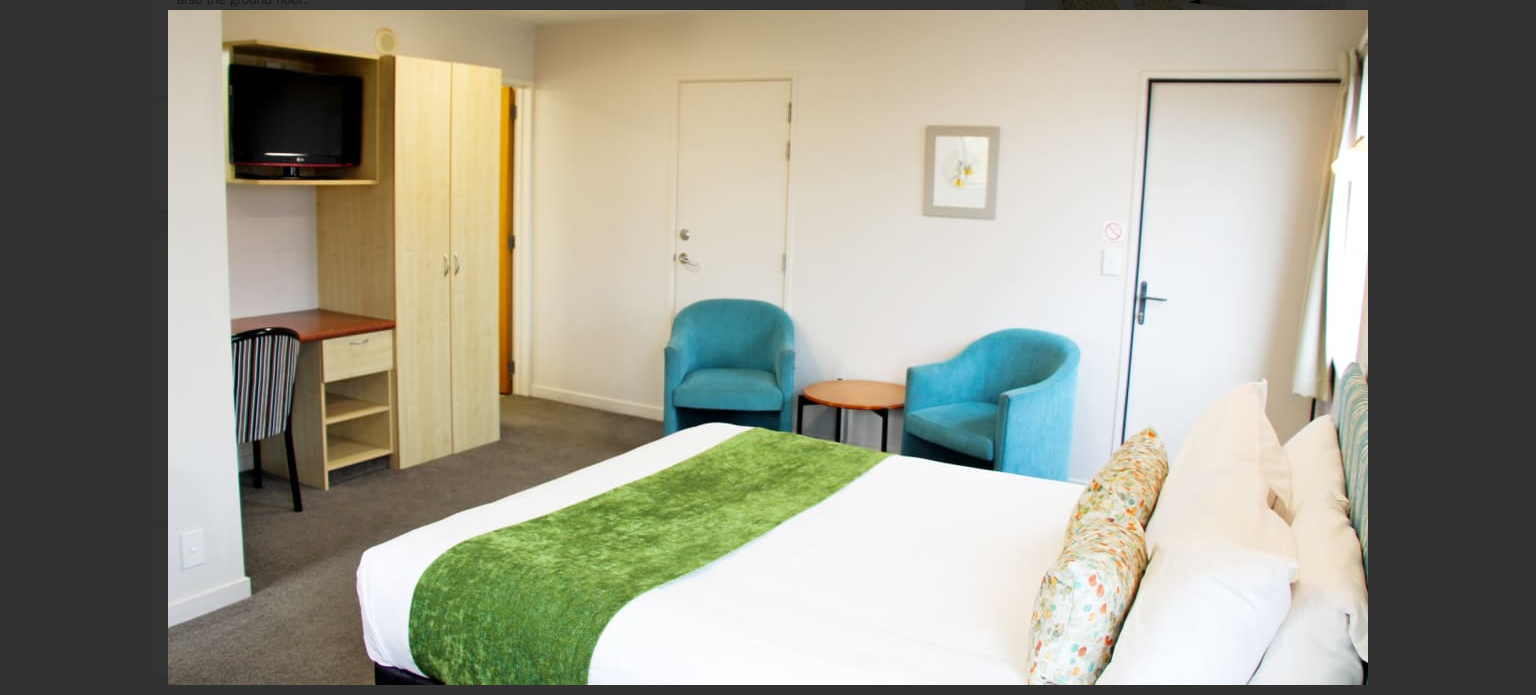 click 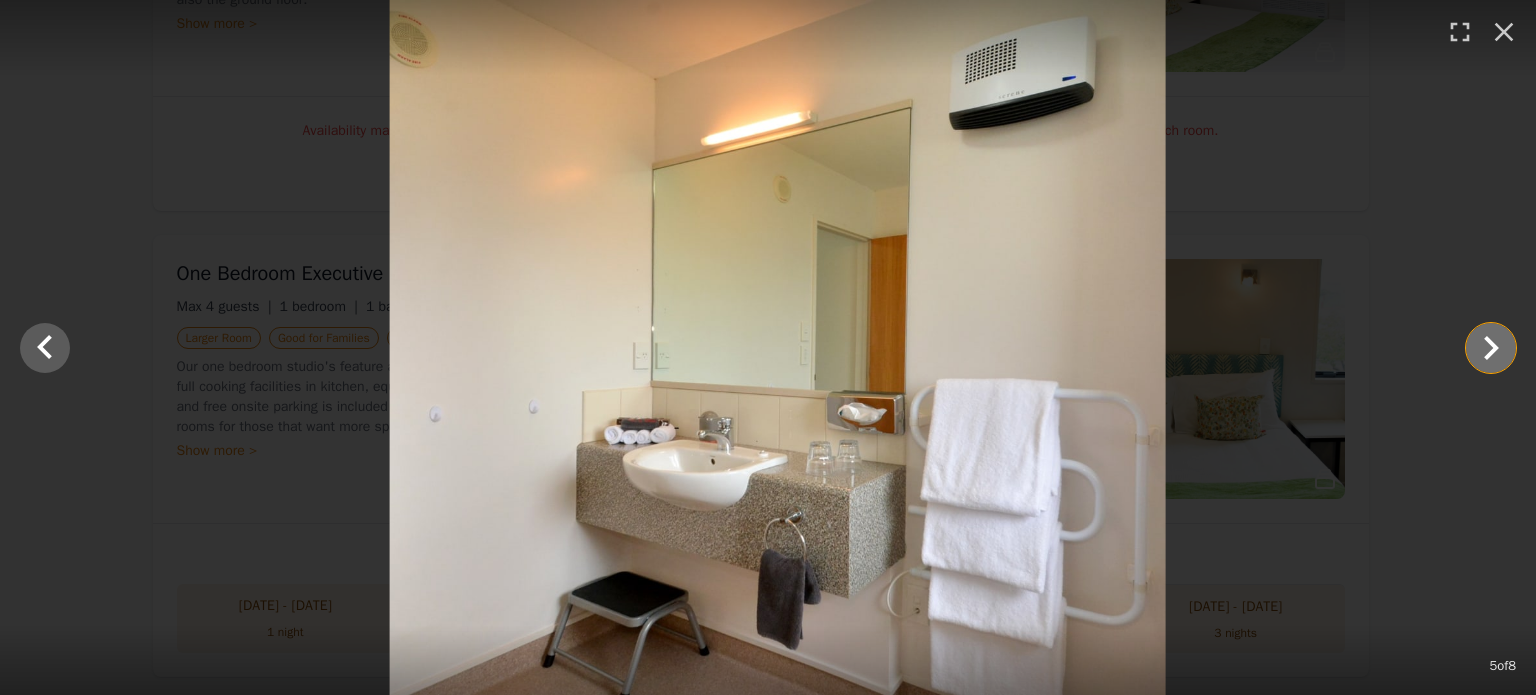 click 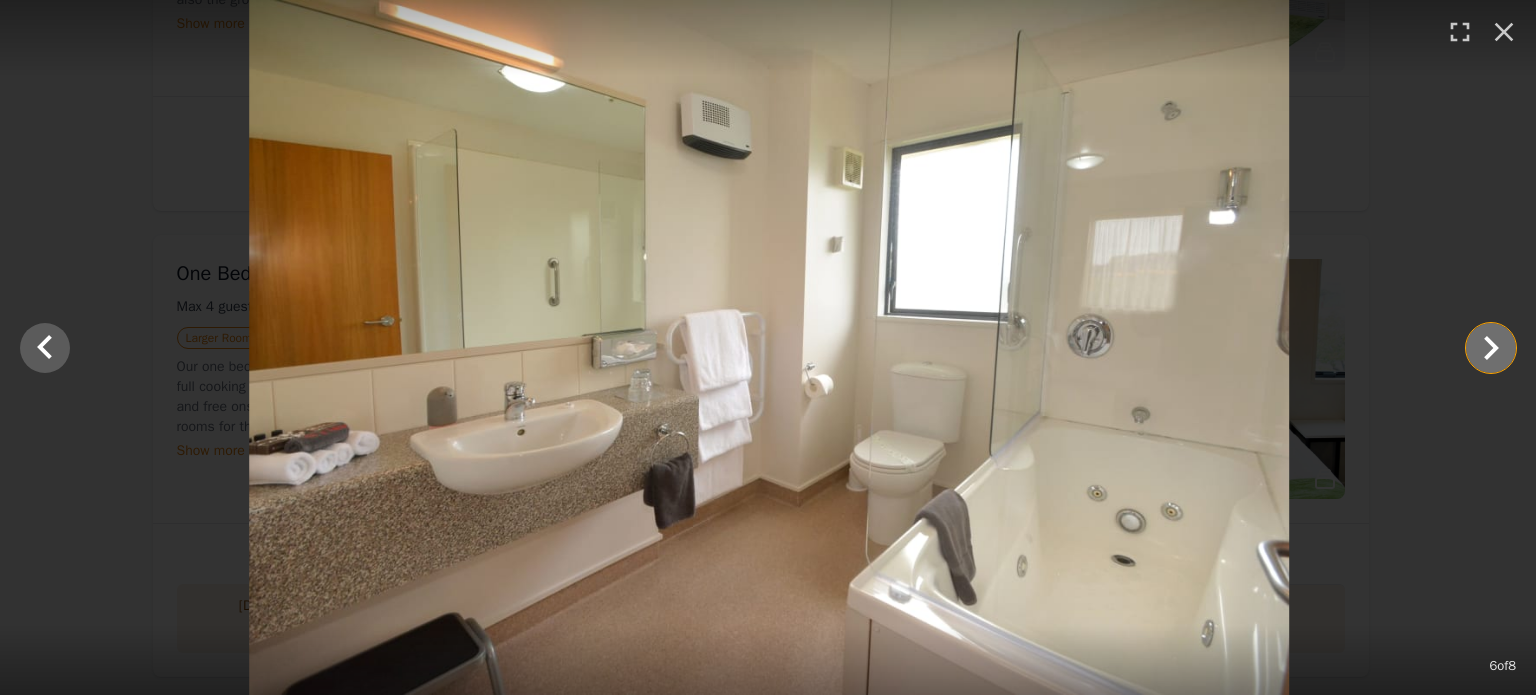 click 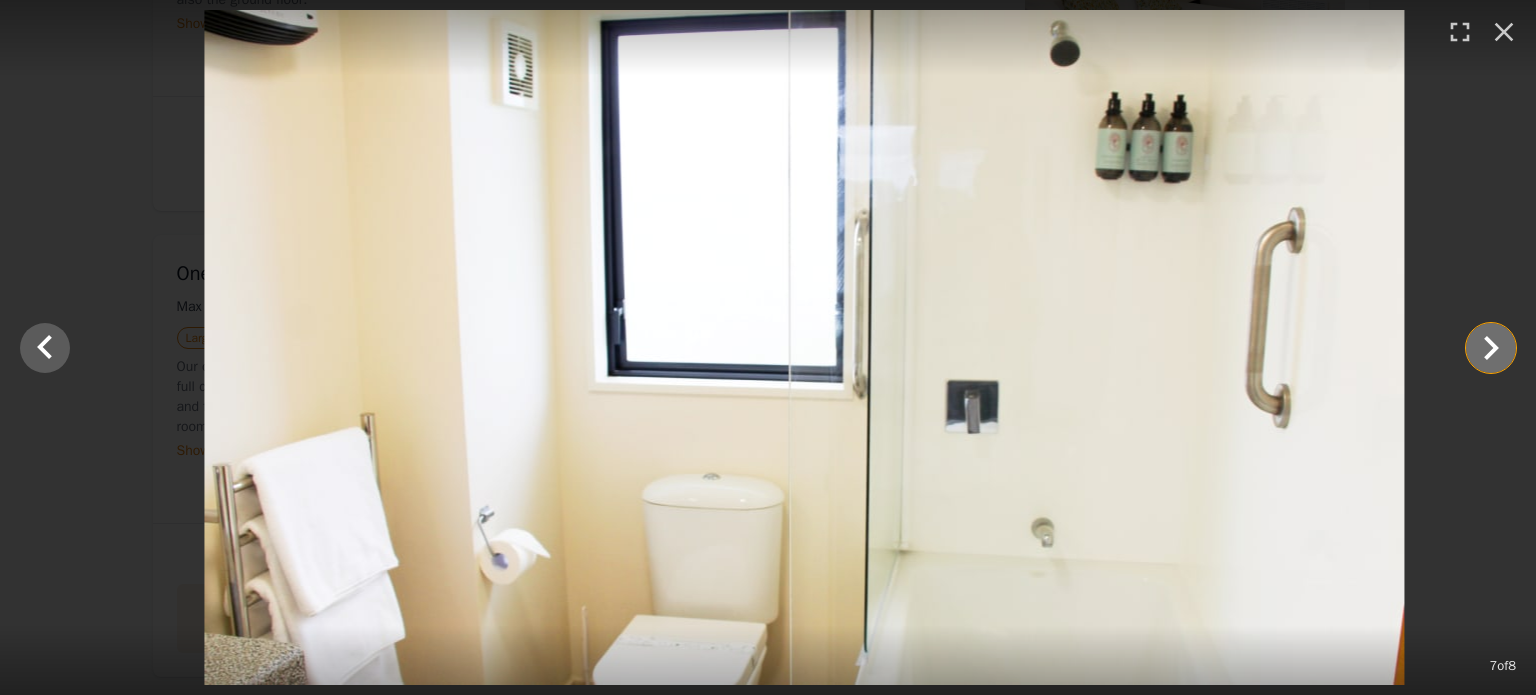 click 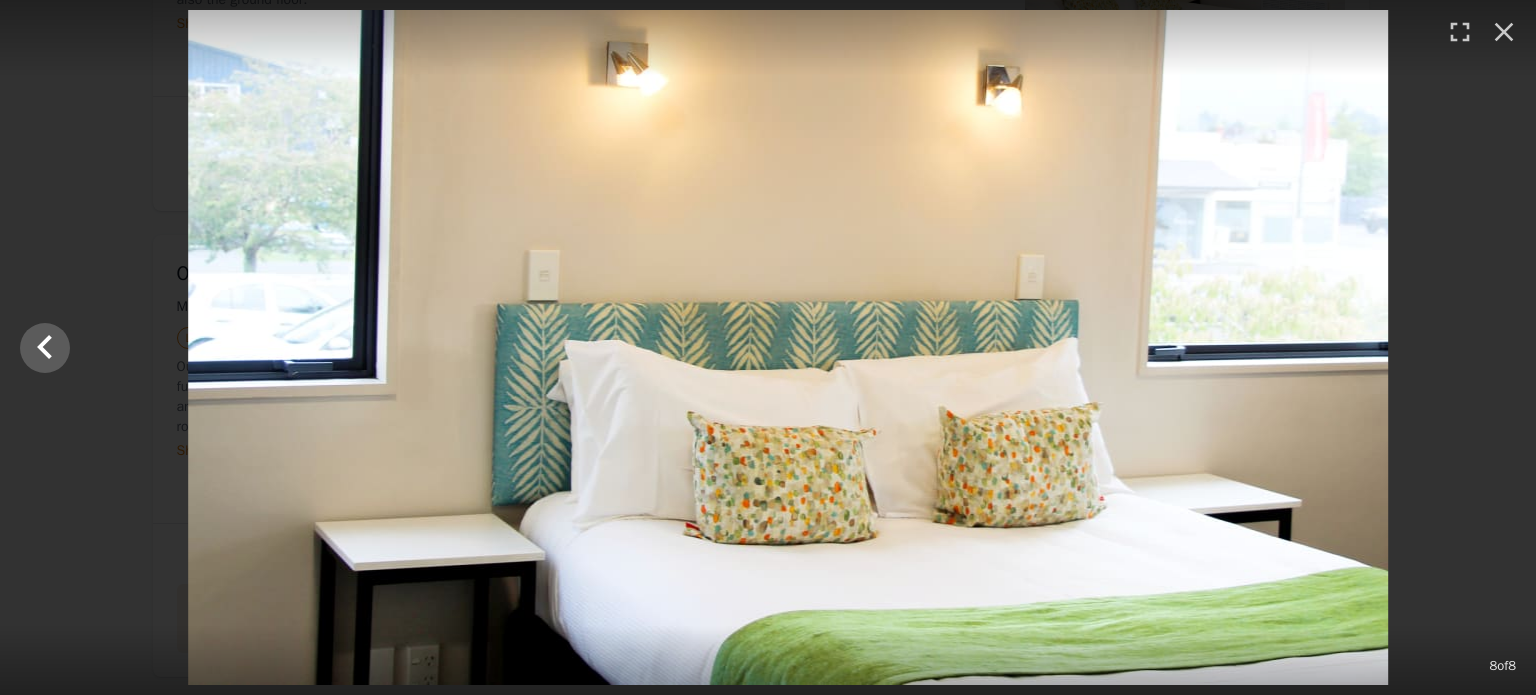 click at bounding box center [788, 347] 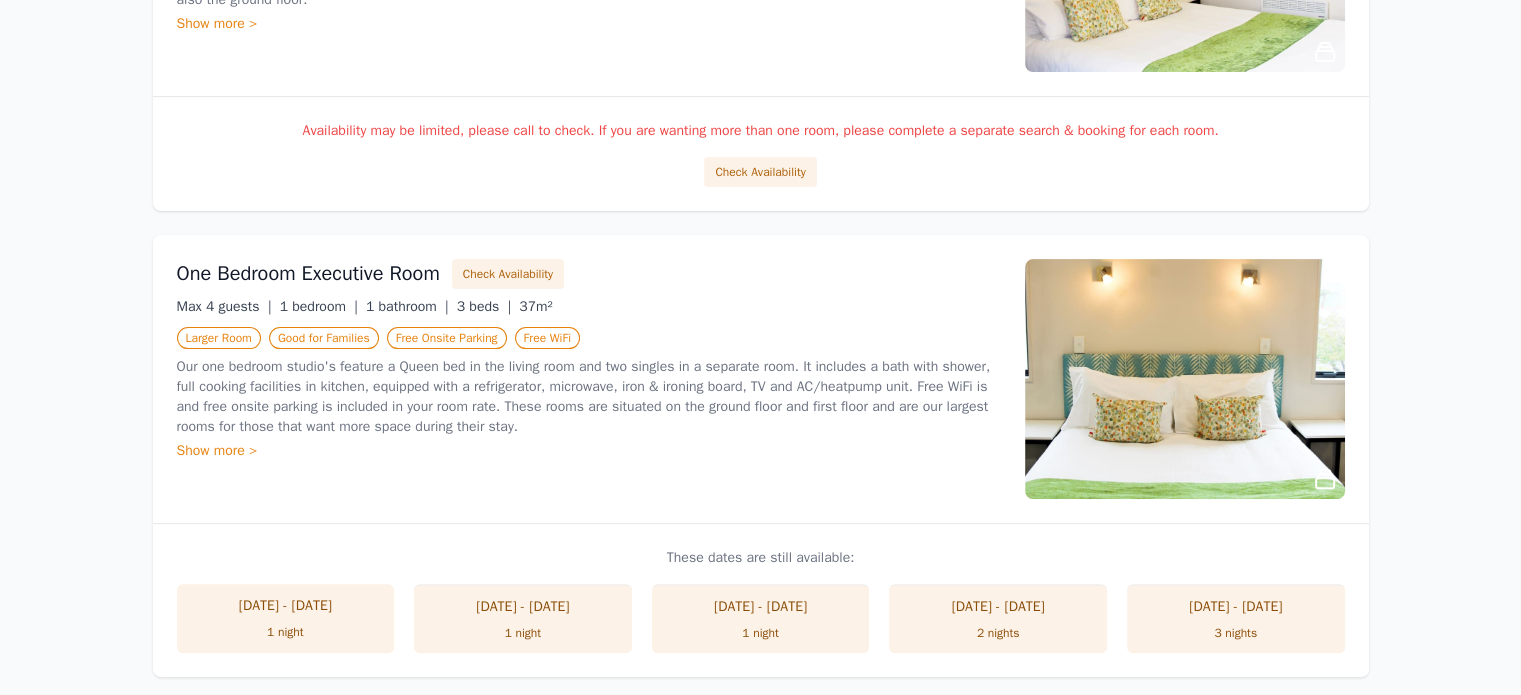 click at bounding box center (1185, 379) 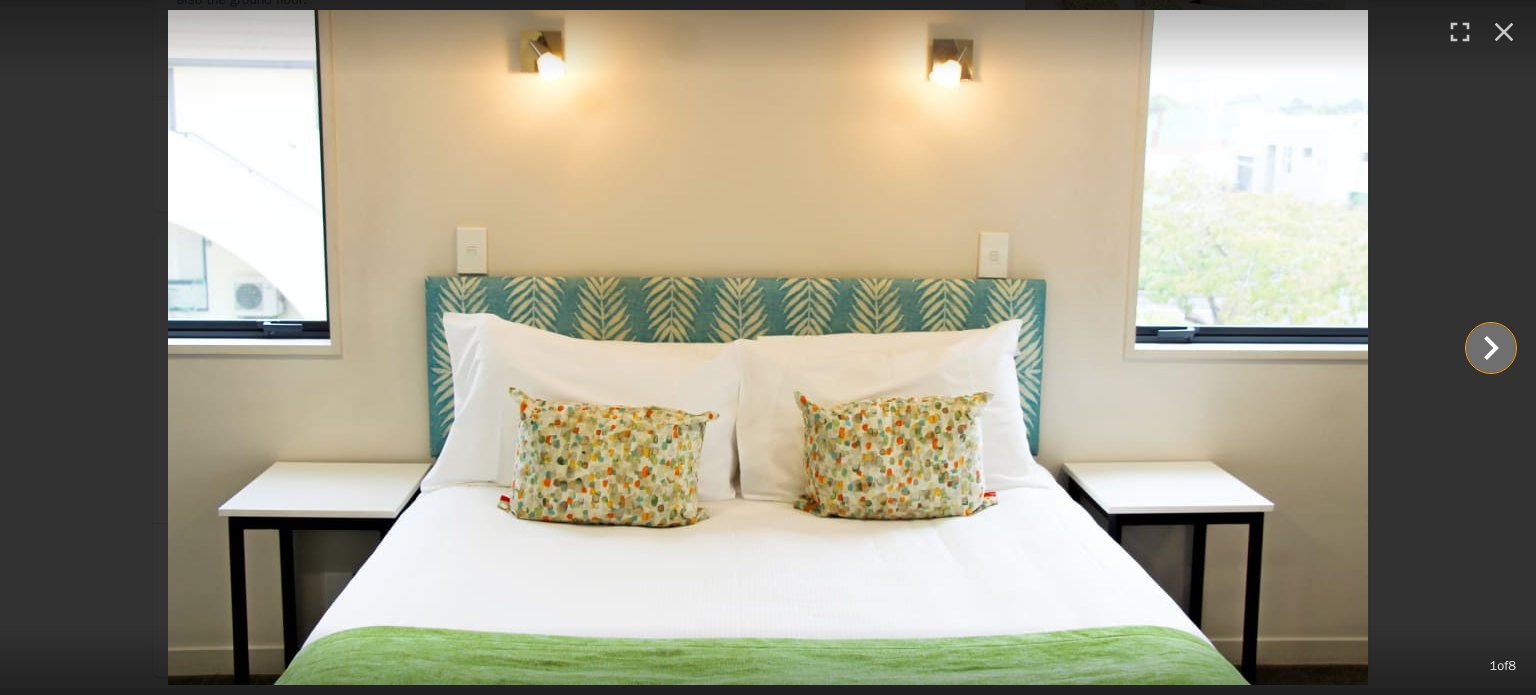 click 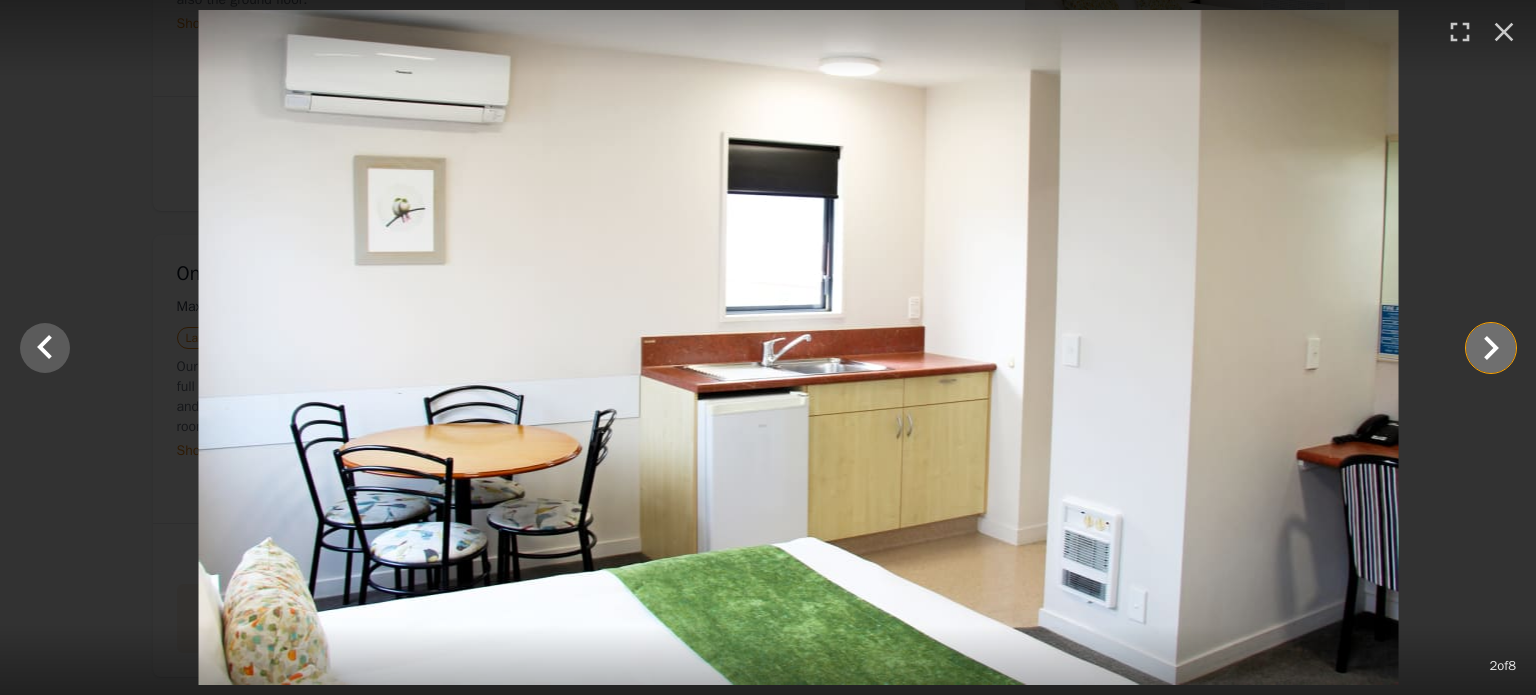 click 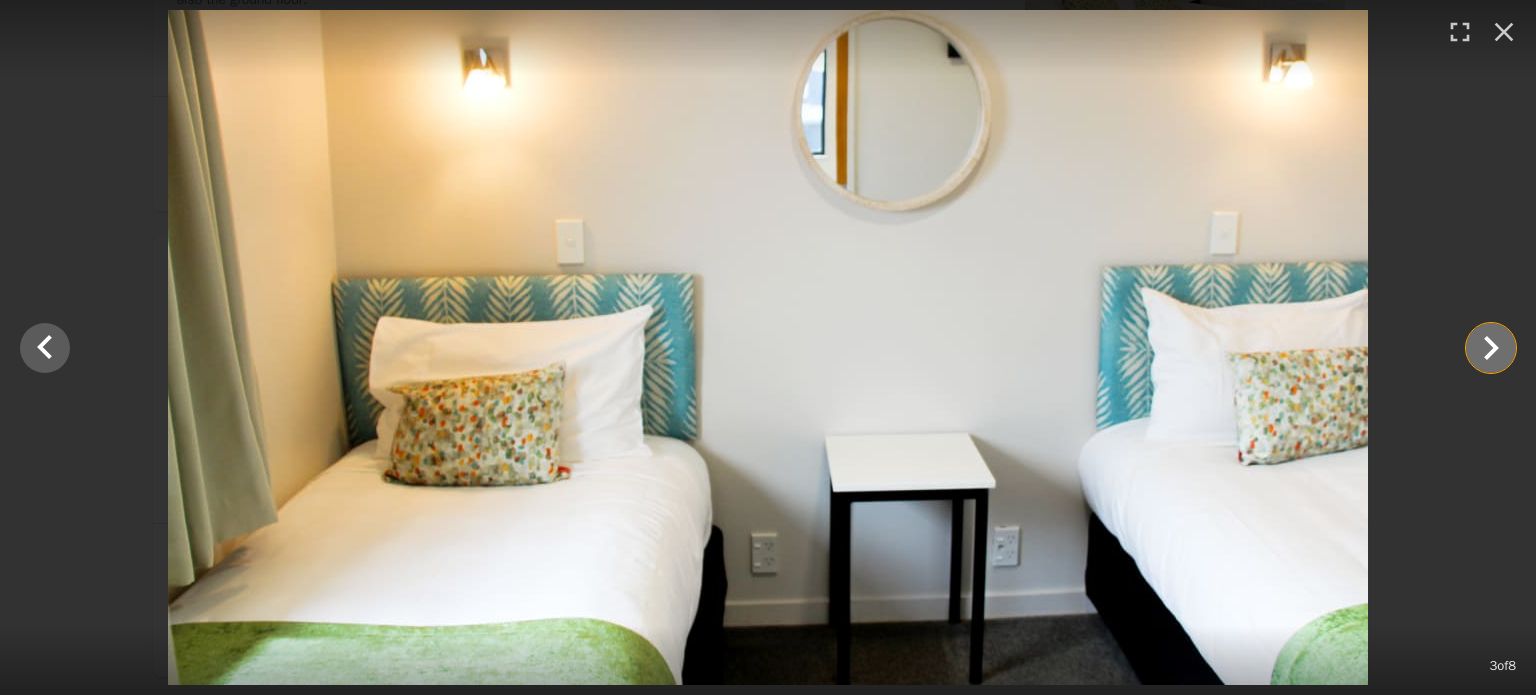 click 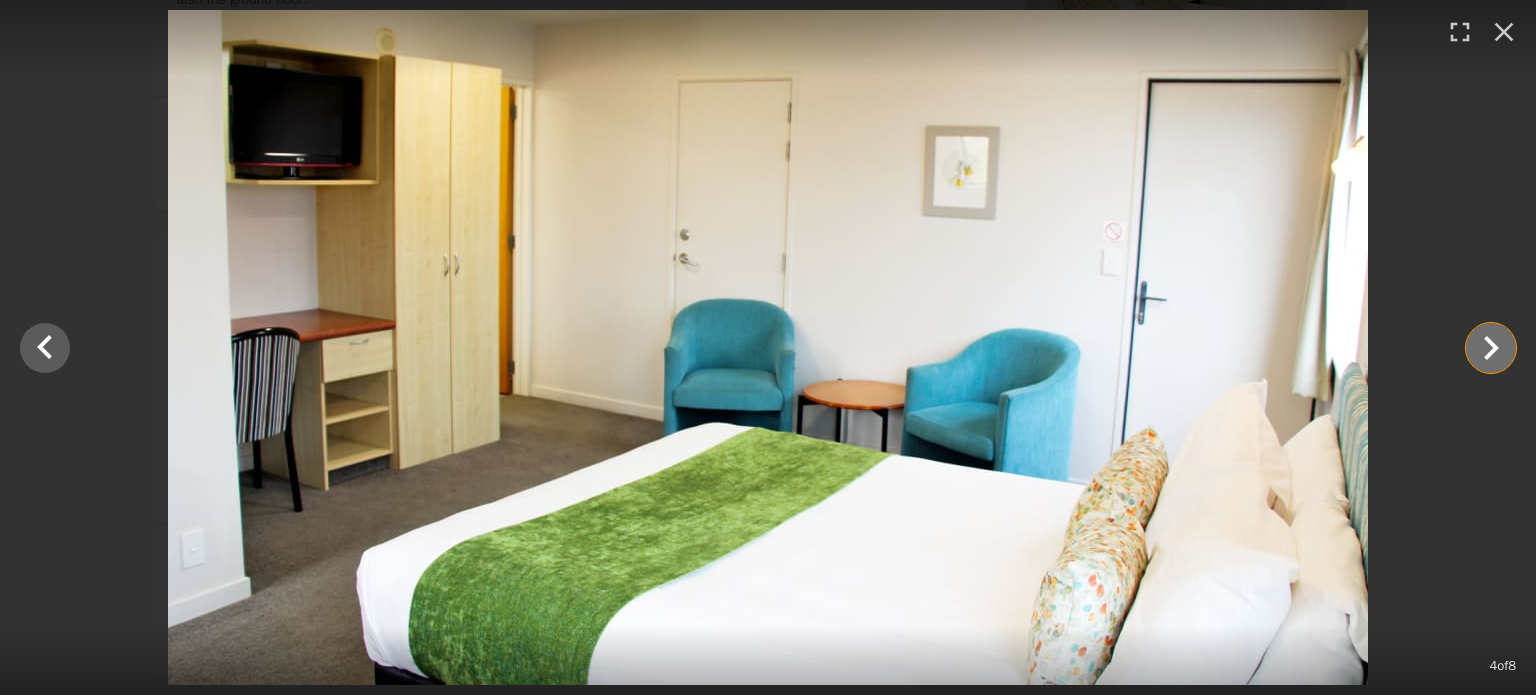 click 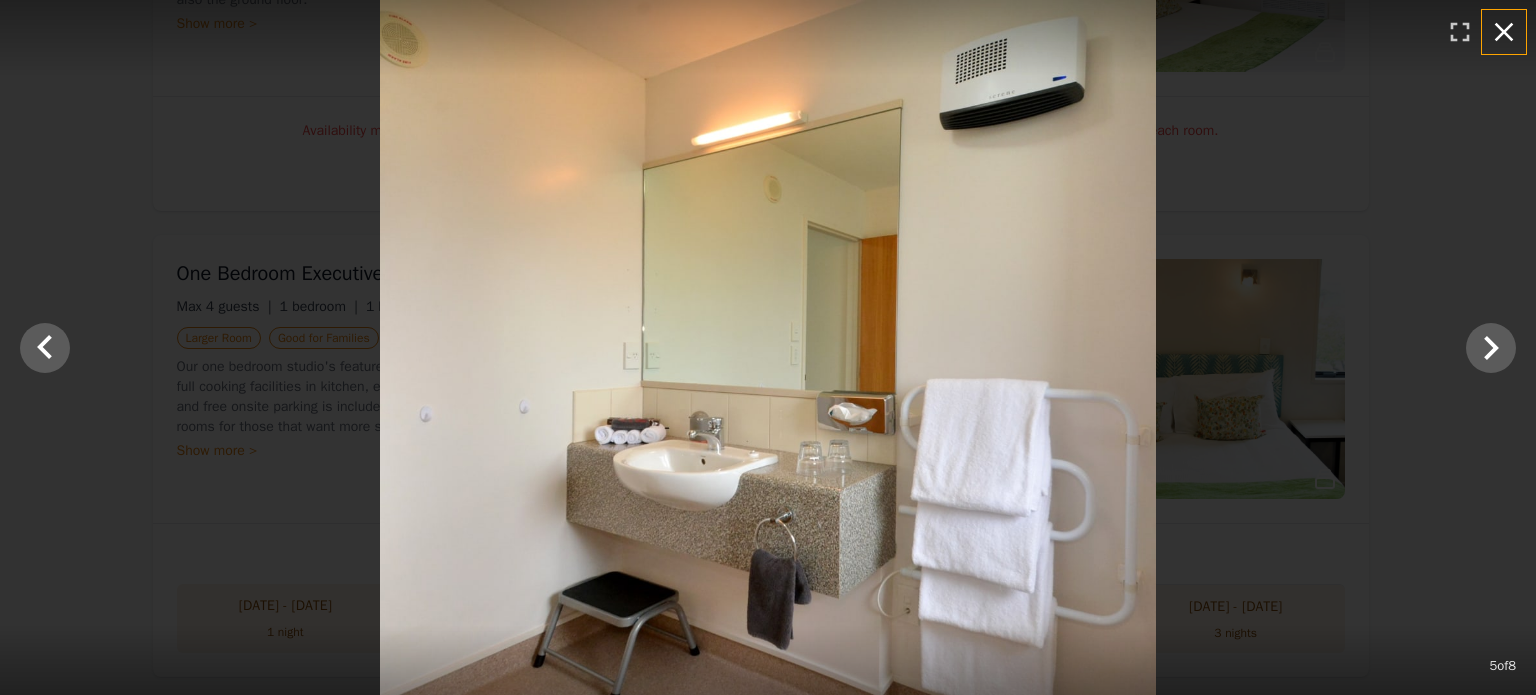 click 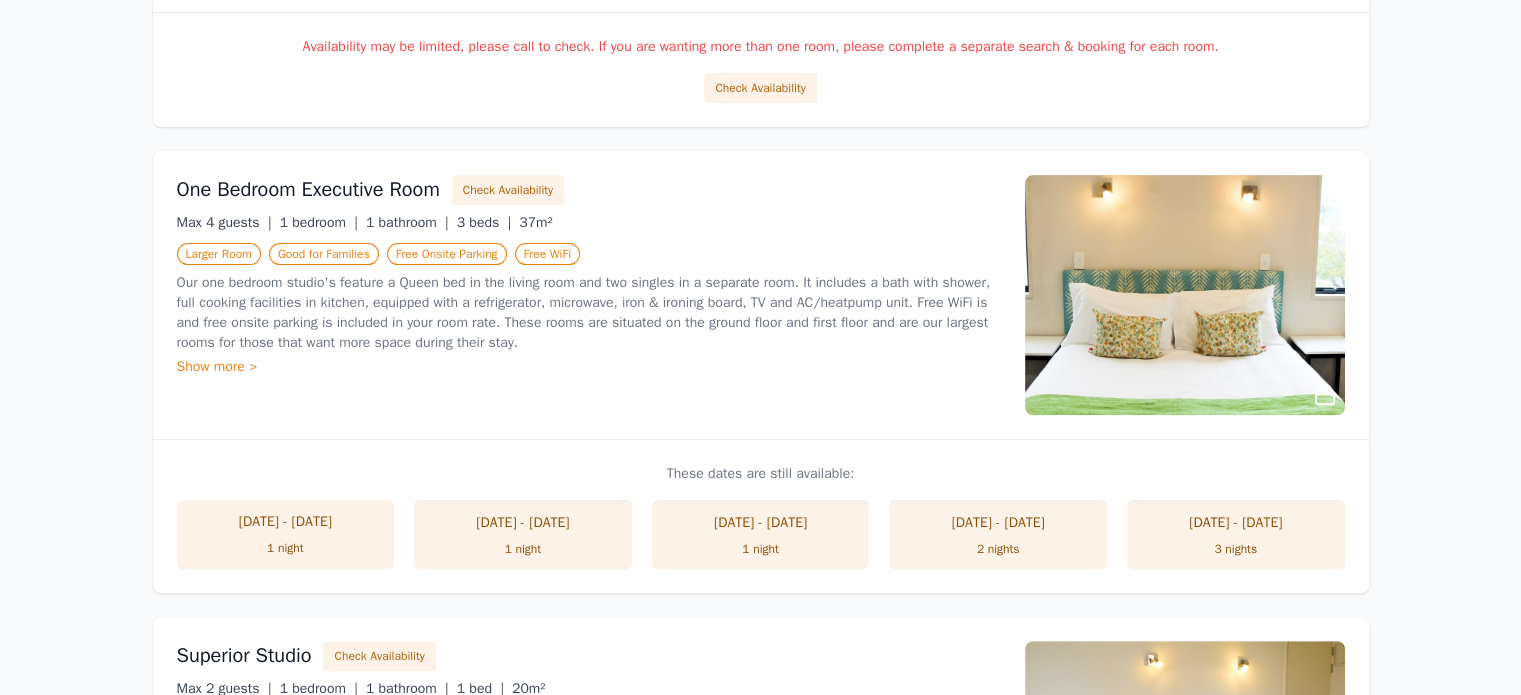 scroll, scrollTop: 700, scrollLeft: 0, axis: vertical 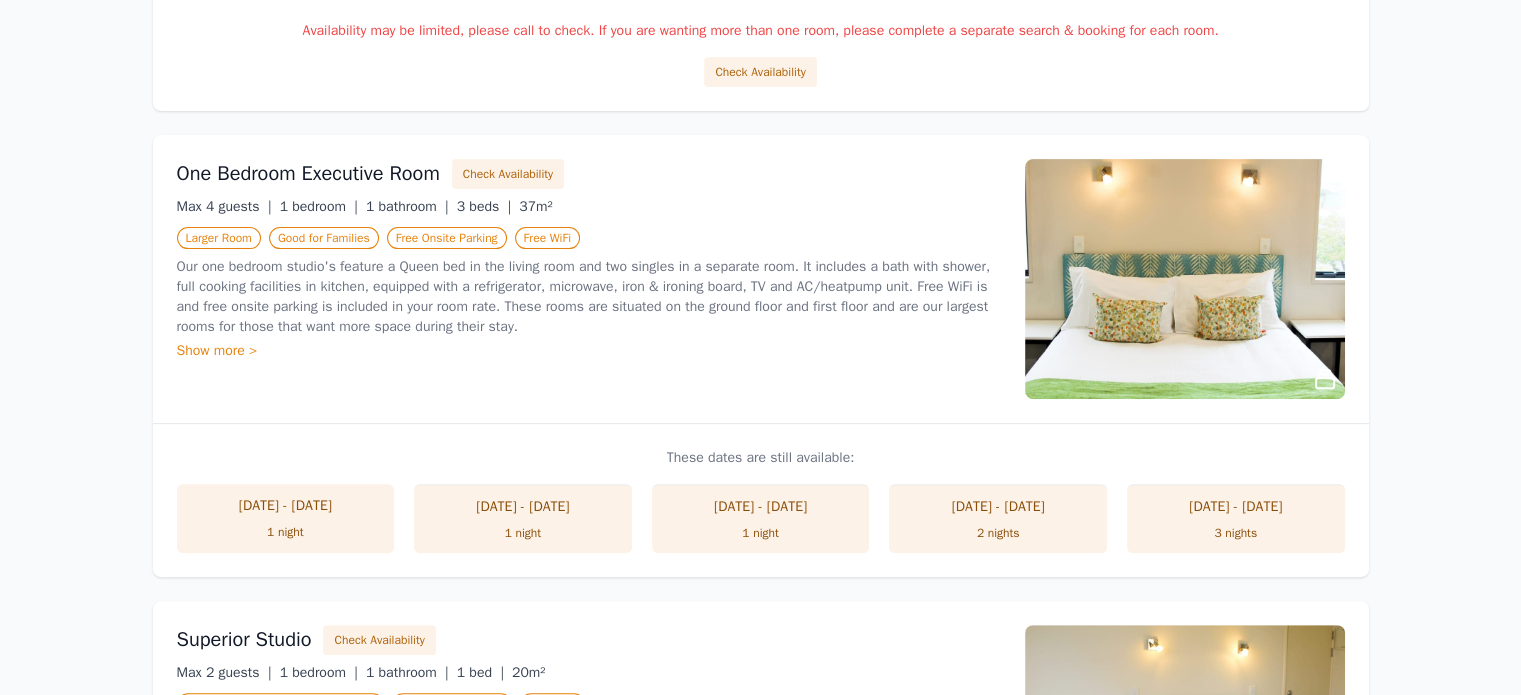click on "[DATE] - [DATE]" at bounding box center [286, 506] 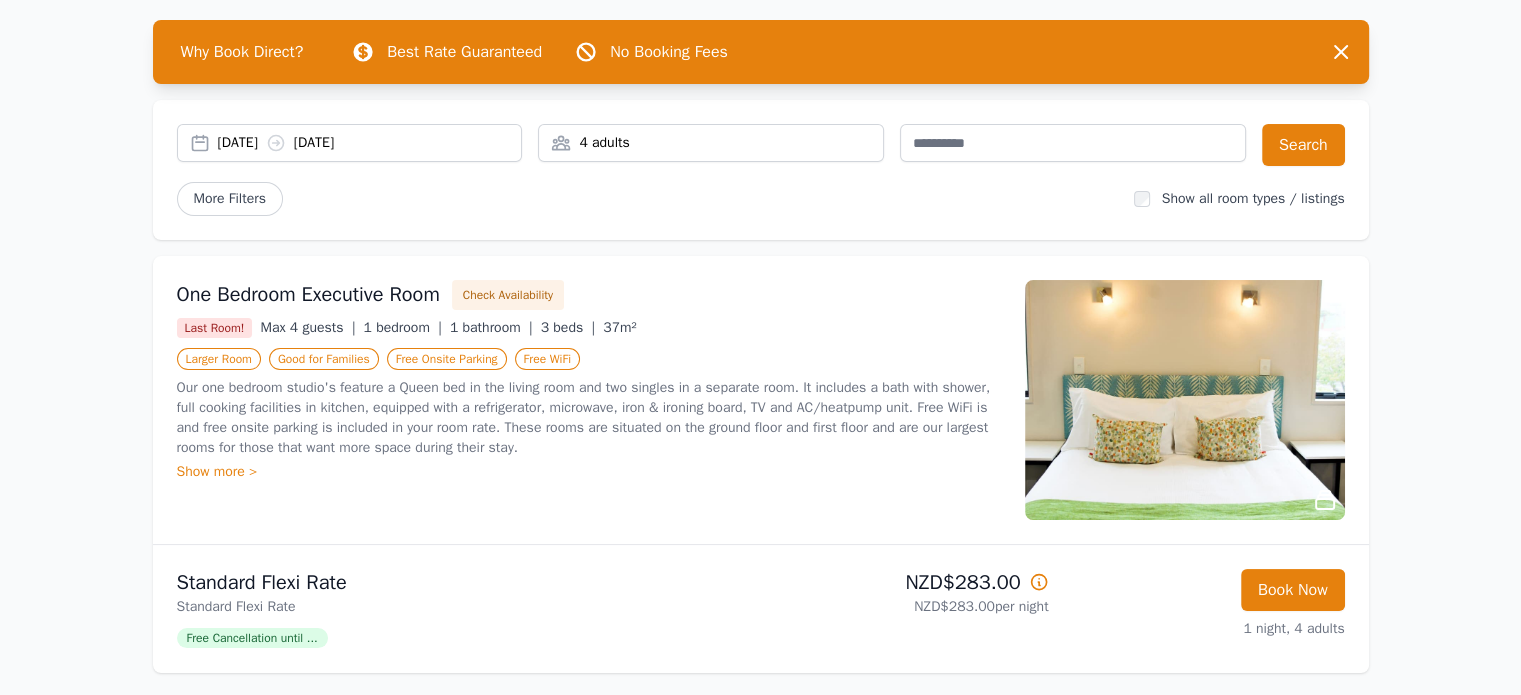 scroll, scrollTop: 100, scrollLeft: 0, axis: vertical 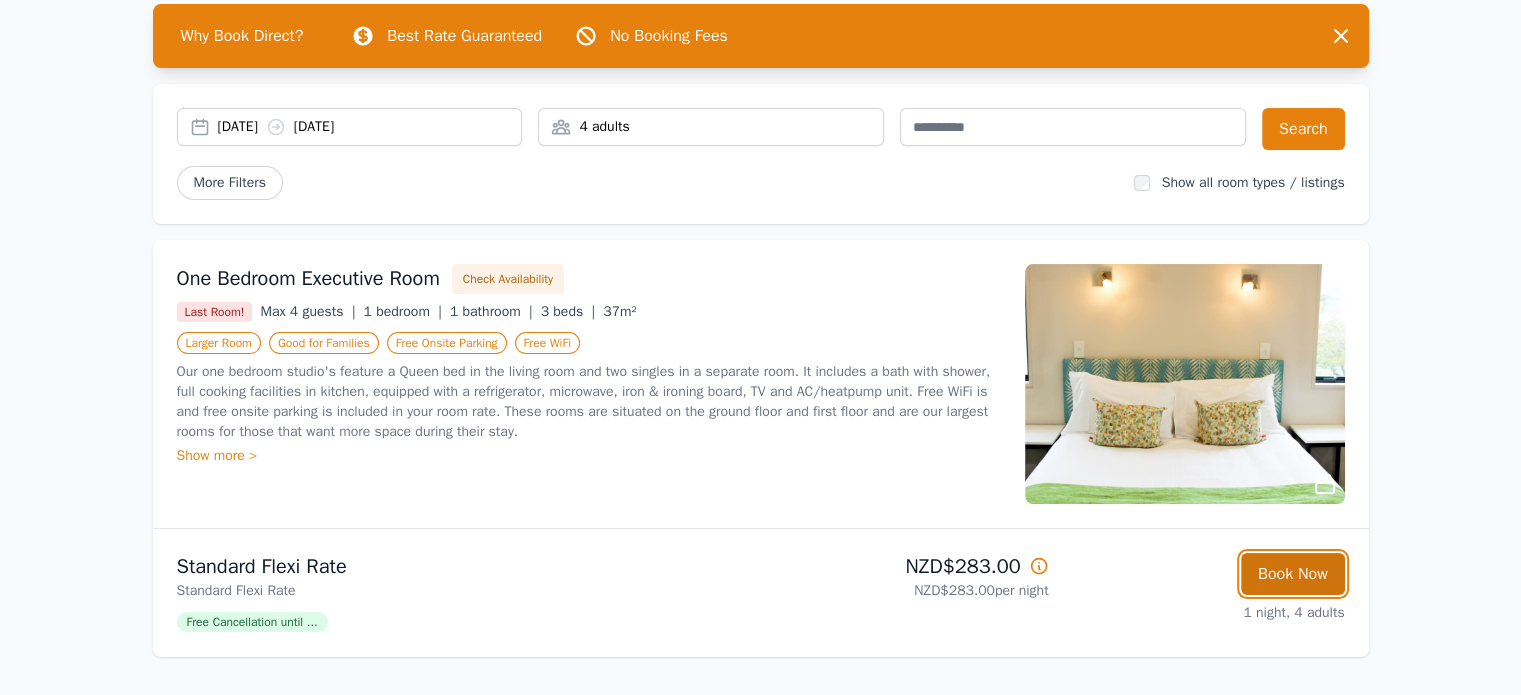 click on "Book Now" at bounding box center (1293, 574) 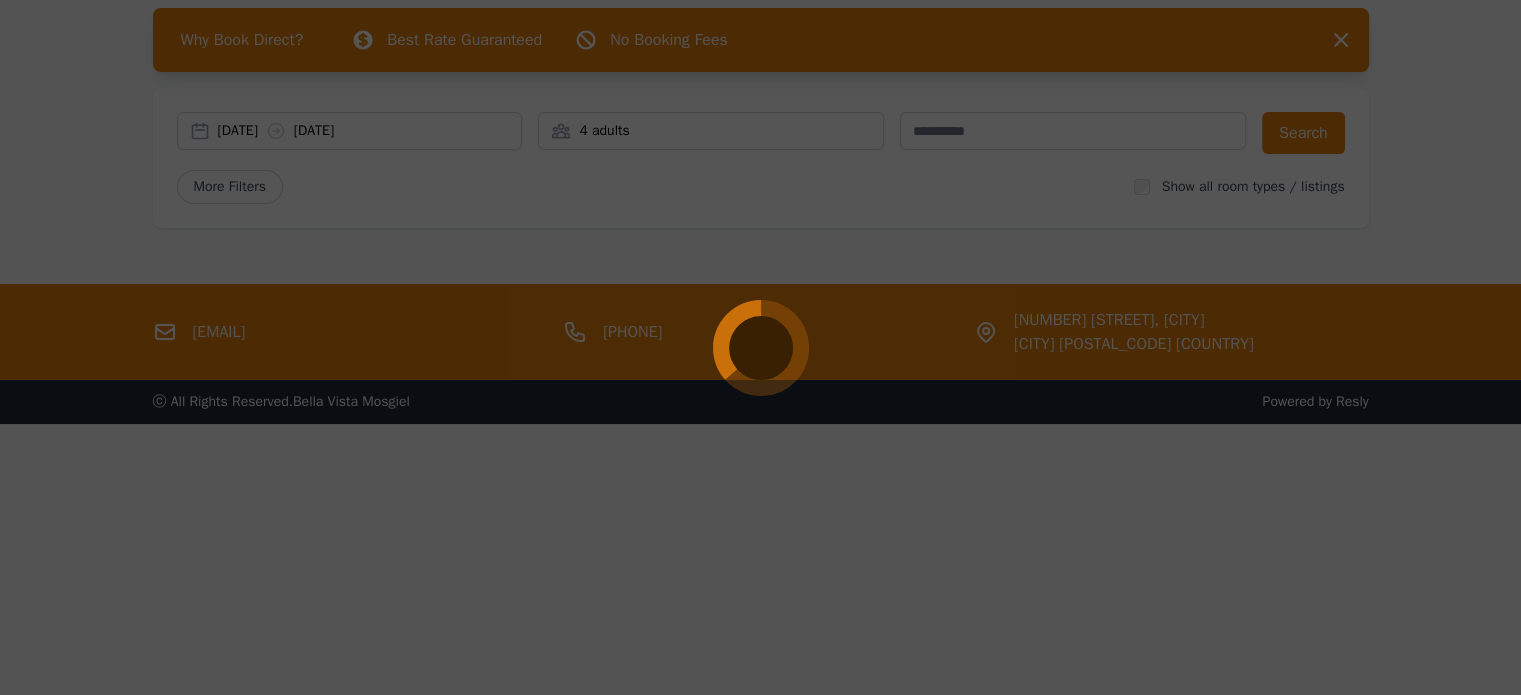 scroll, scrollTop: 96, scrollLeft: 0, axis: vertical 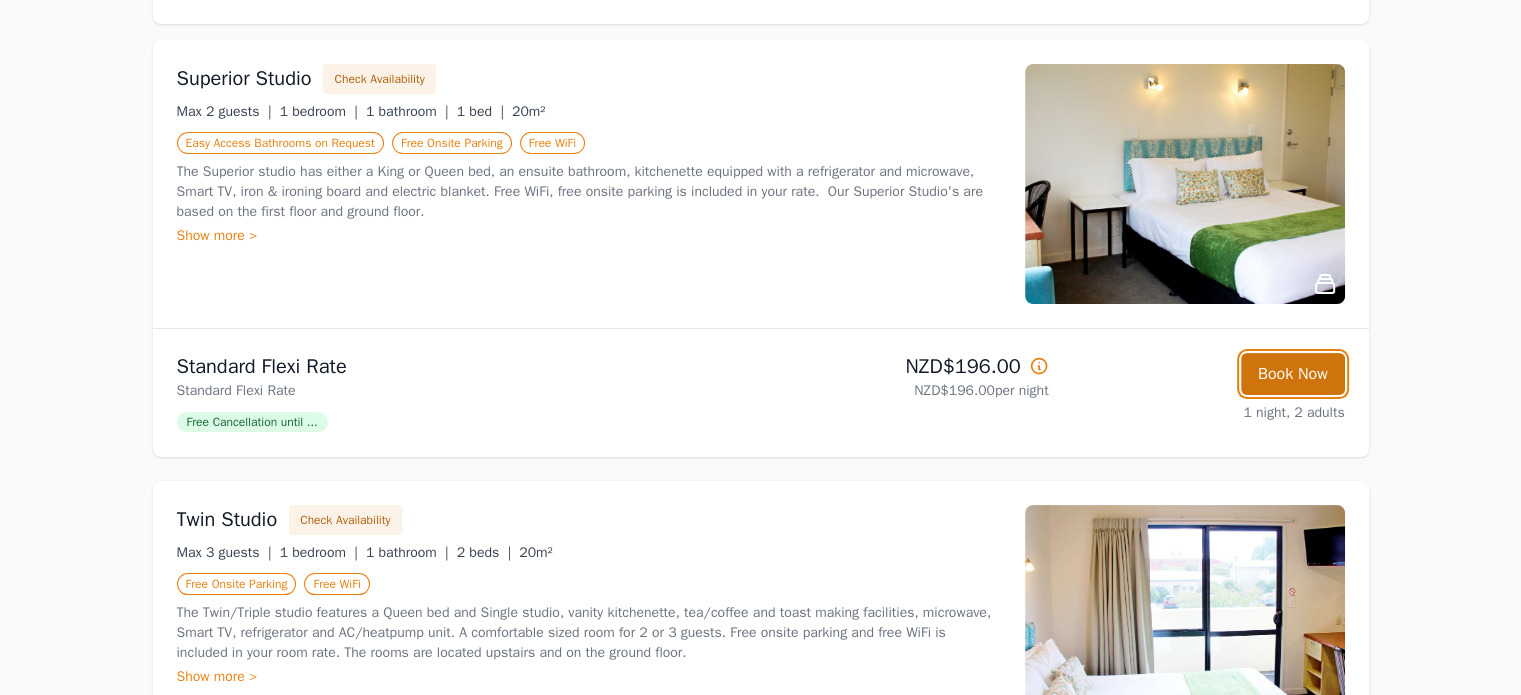 click on "Book Now" at bounding box center (1293, 374) 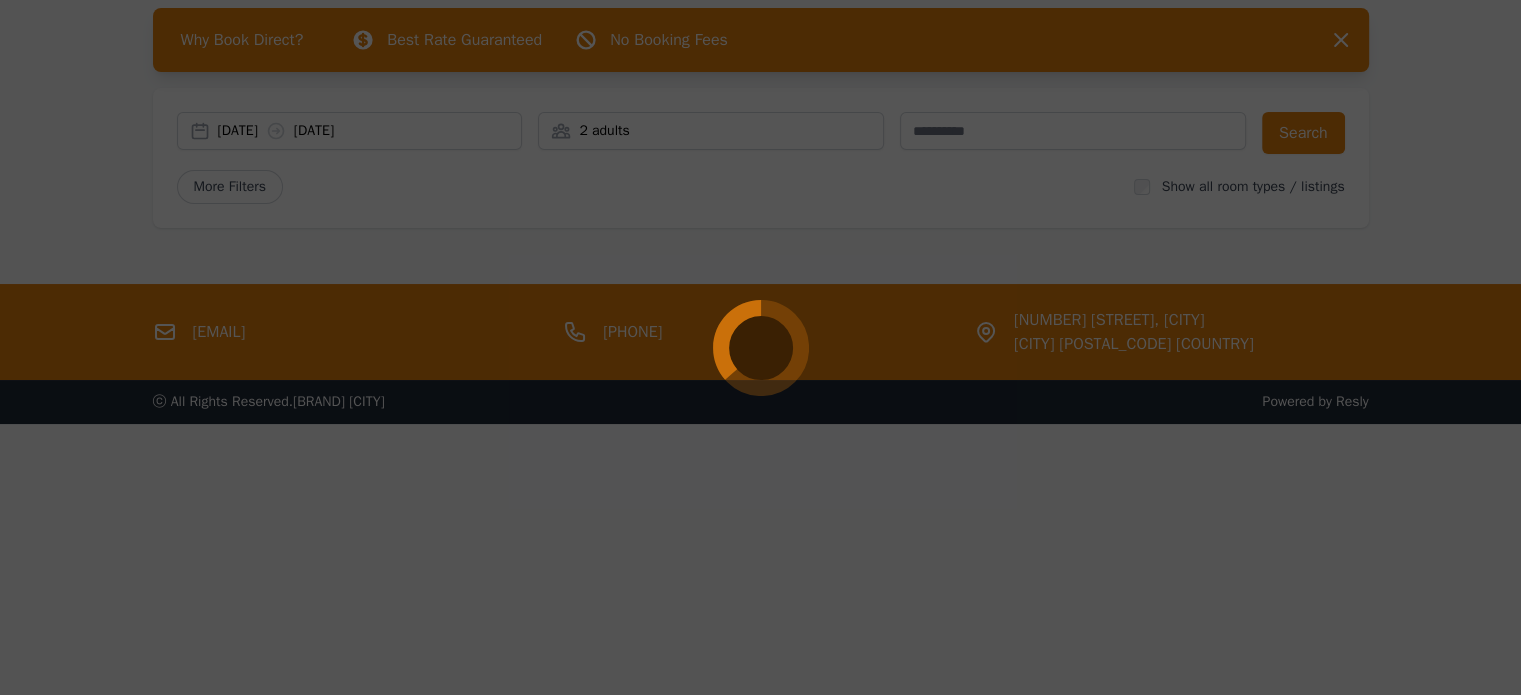 scroll, scrollTop: 96, scrollLeft: 0, axis: vertical 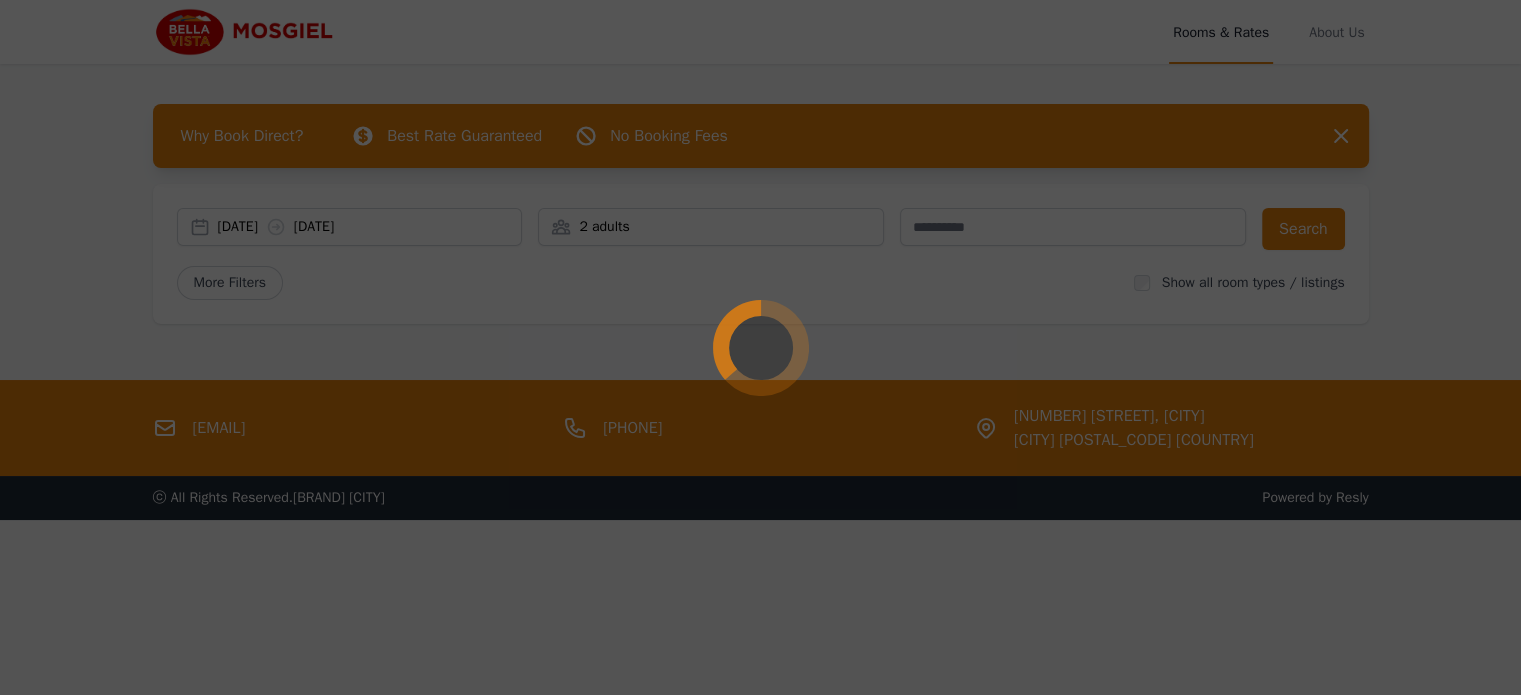 select on "**" 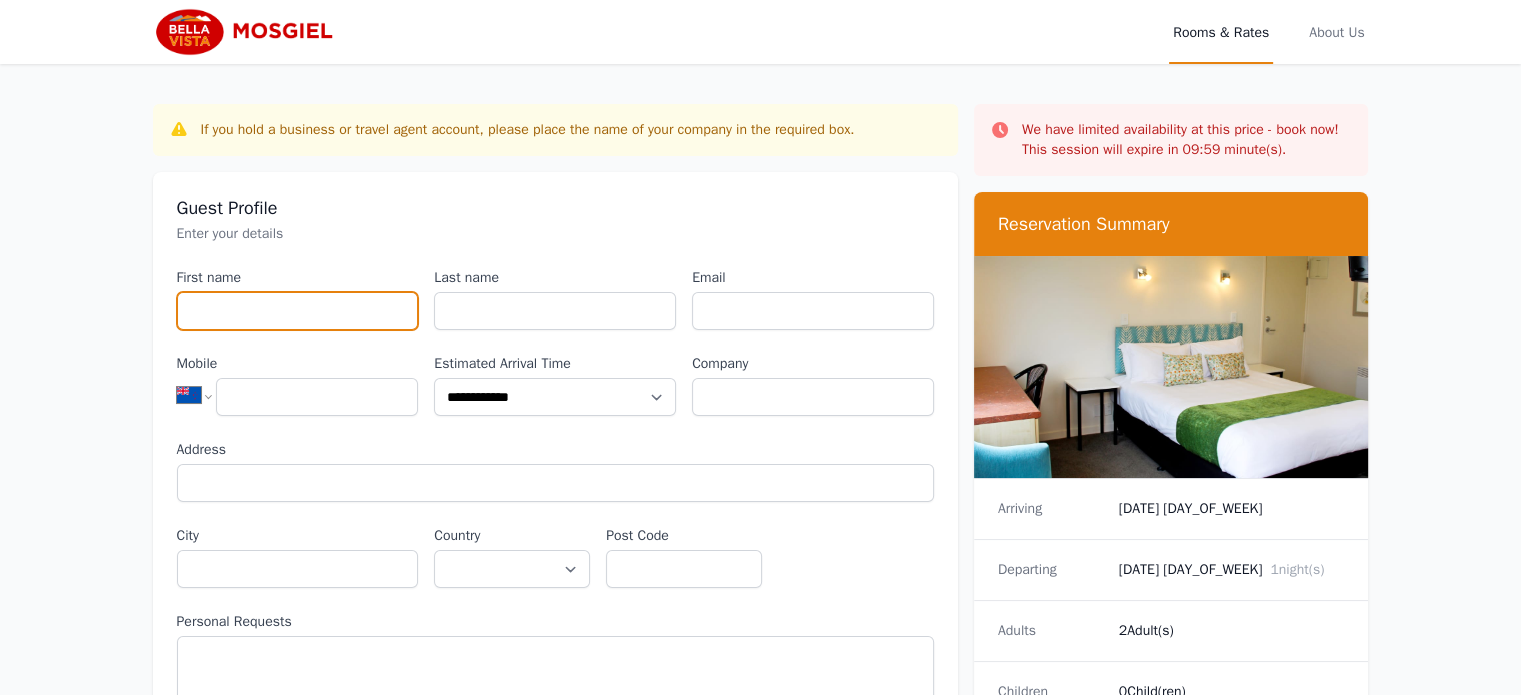click on "First name" at bounding box center [298, 311] 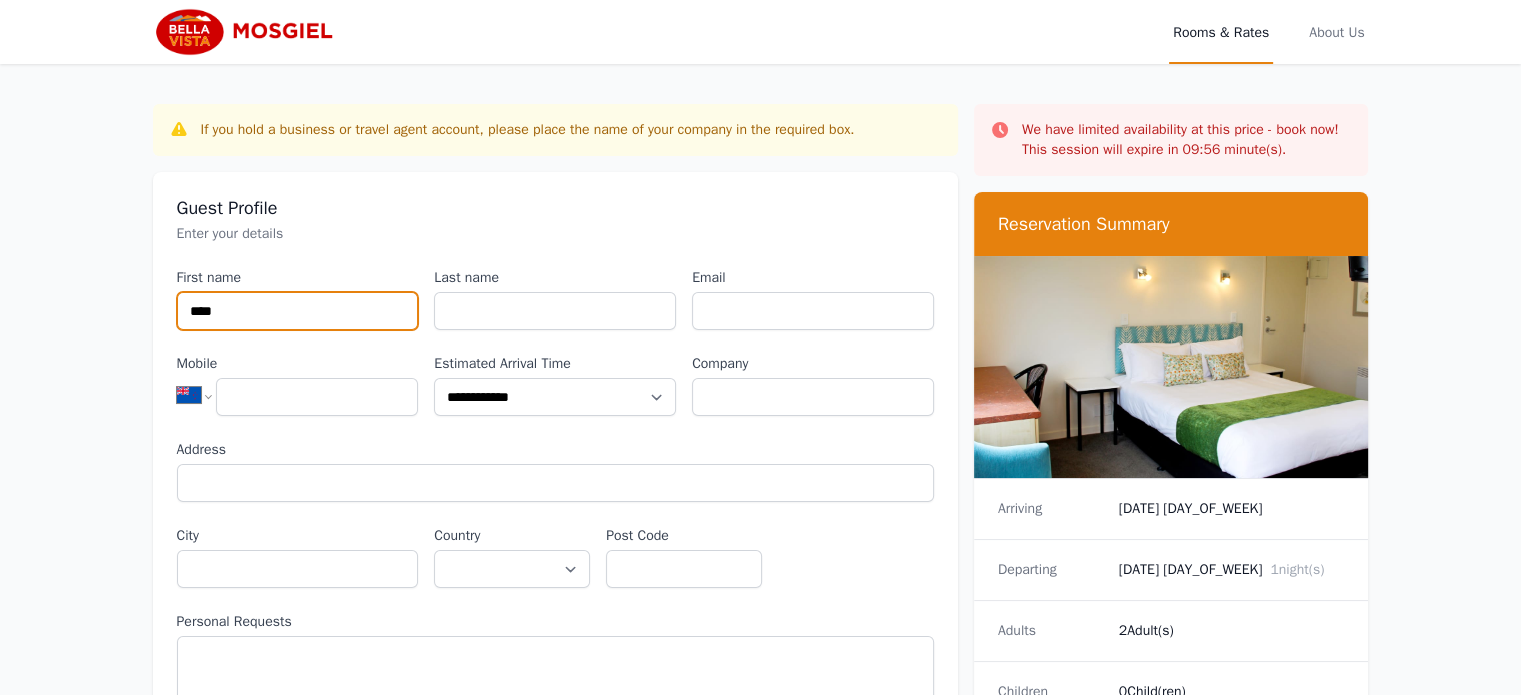 type on "****" 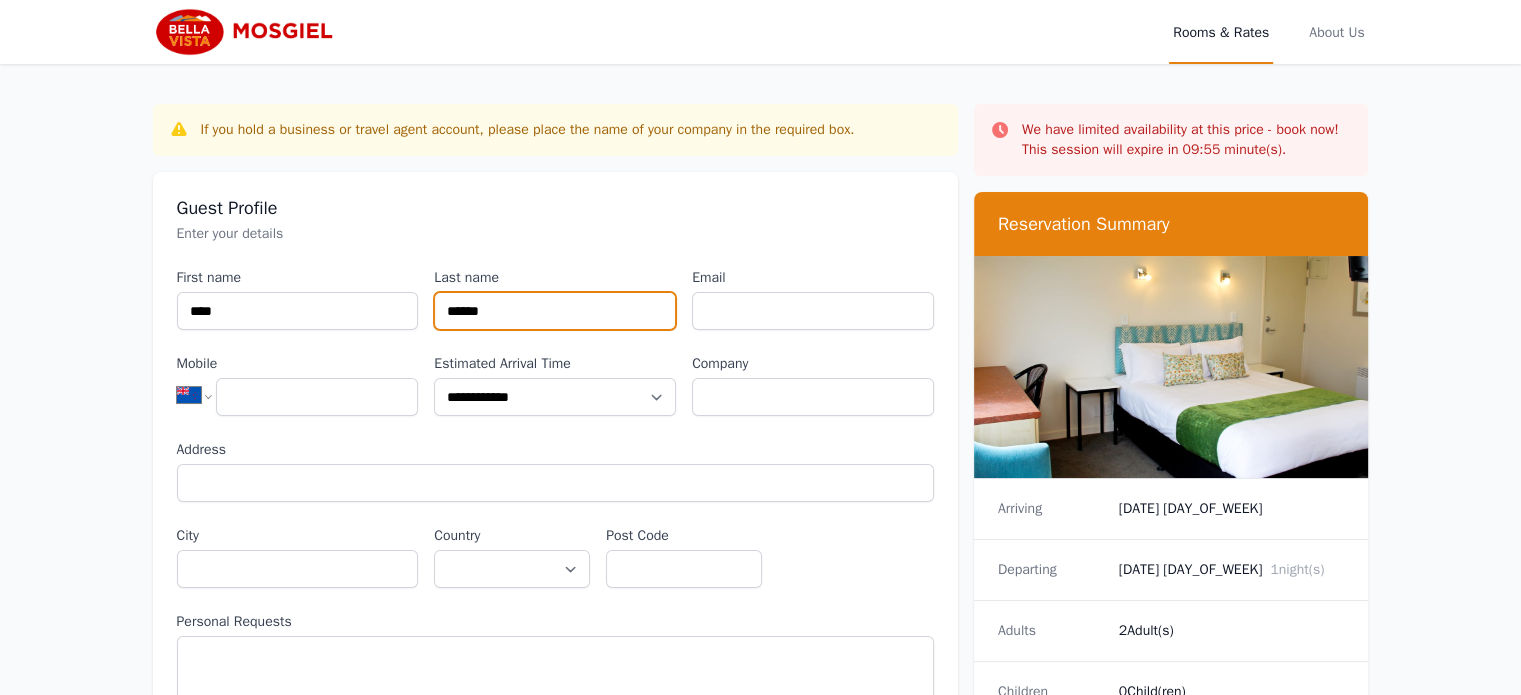type on "******" 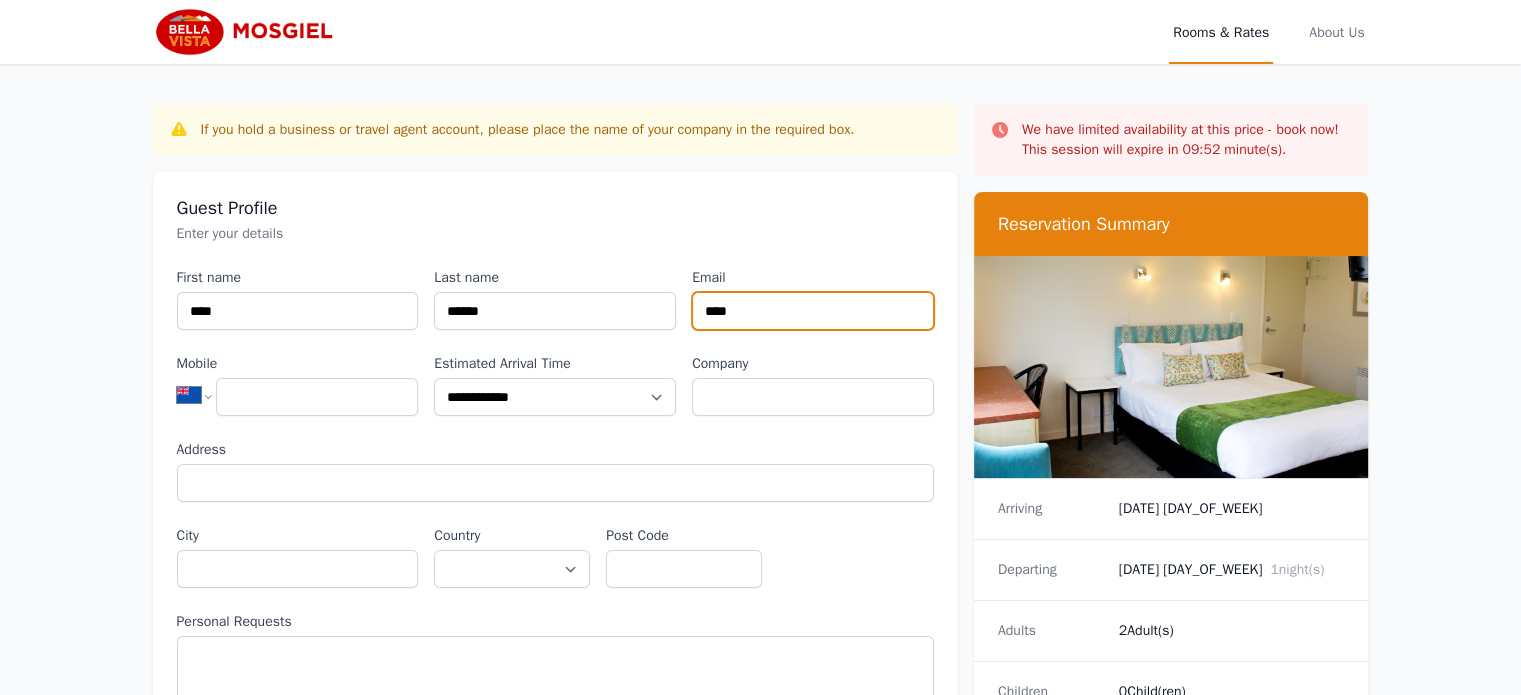type on "**********" 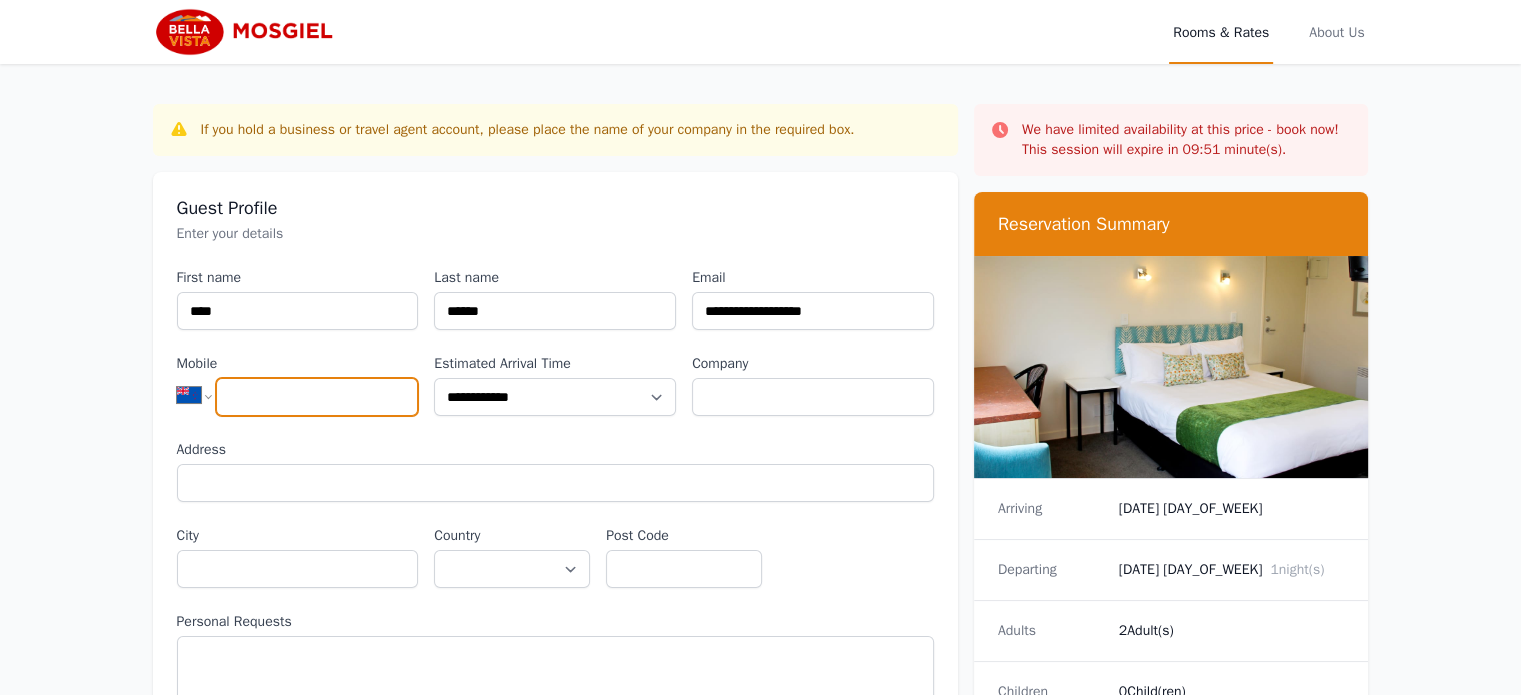 click on "Mobile" at bounding box center (317, 397) 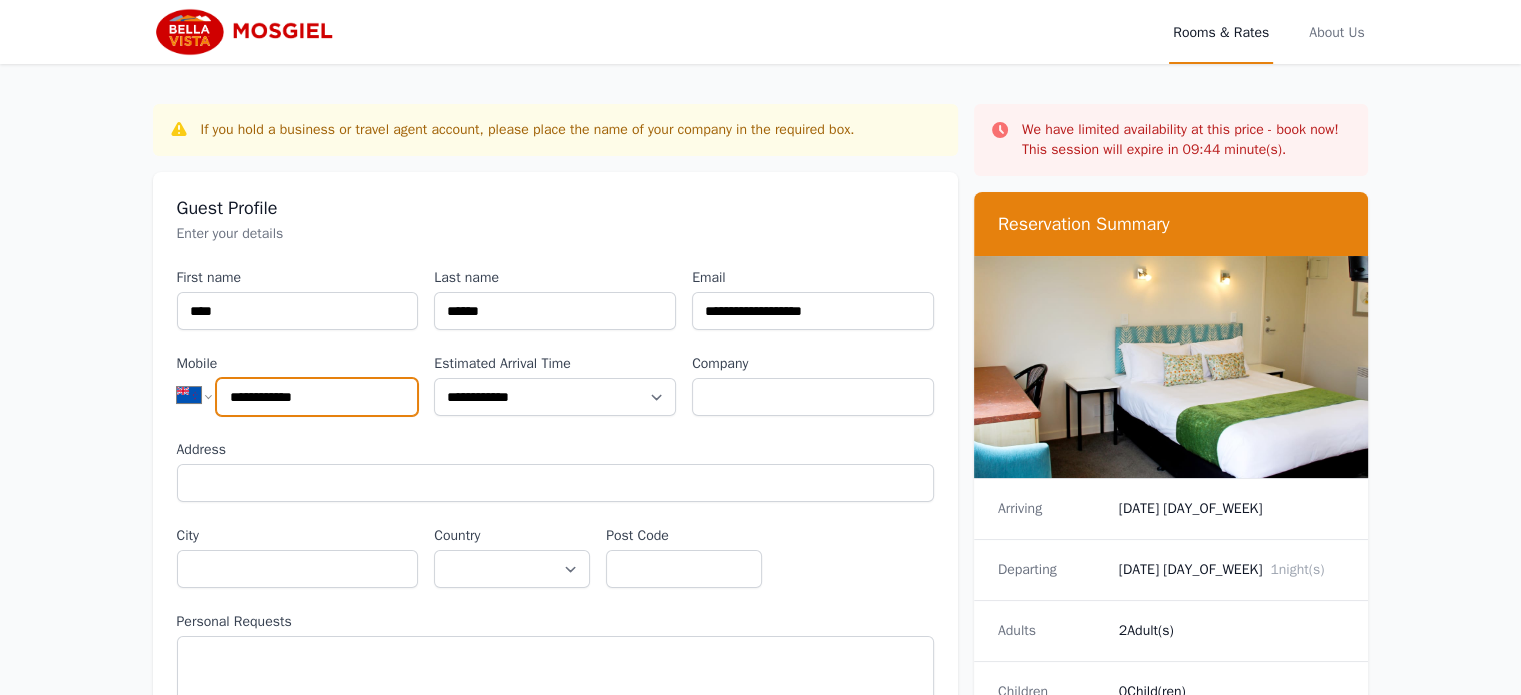 type on "**********" 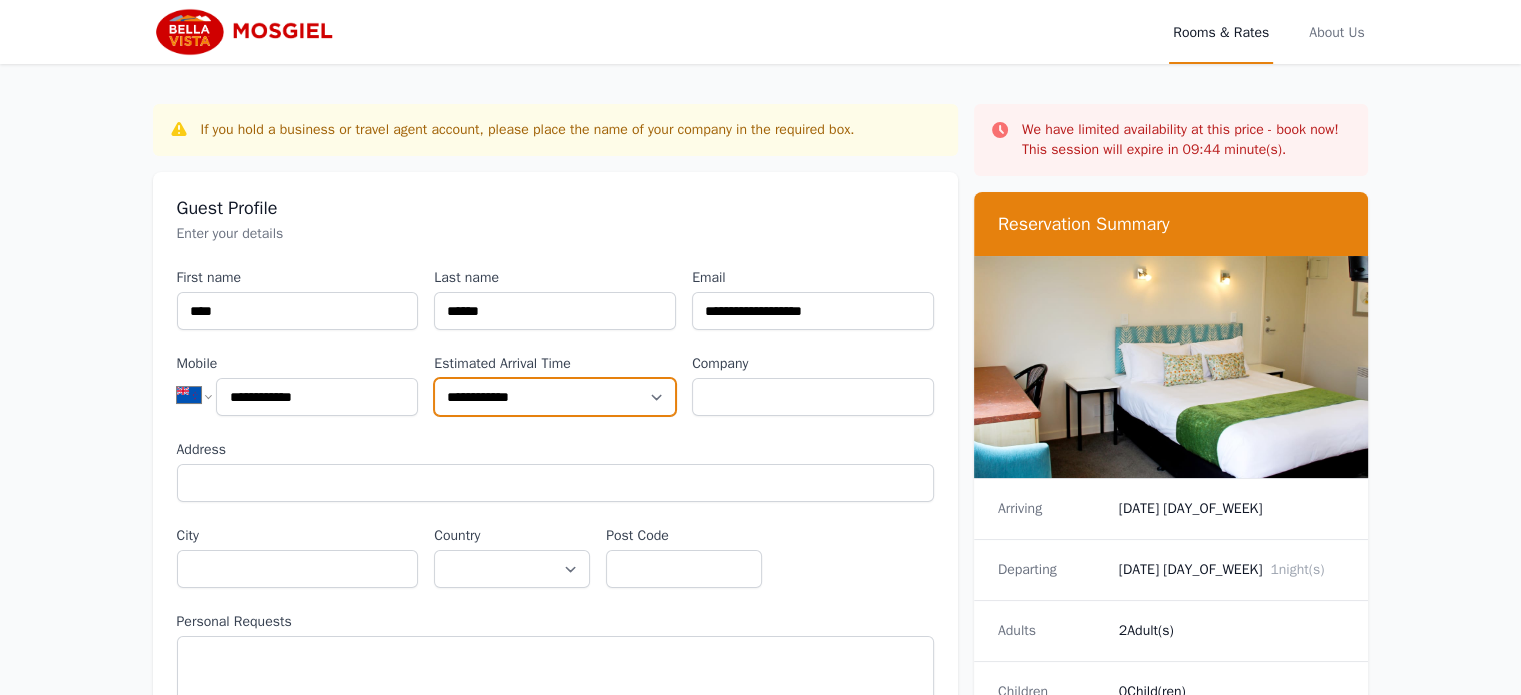 click on "**********" at bounding box center (555, 397) 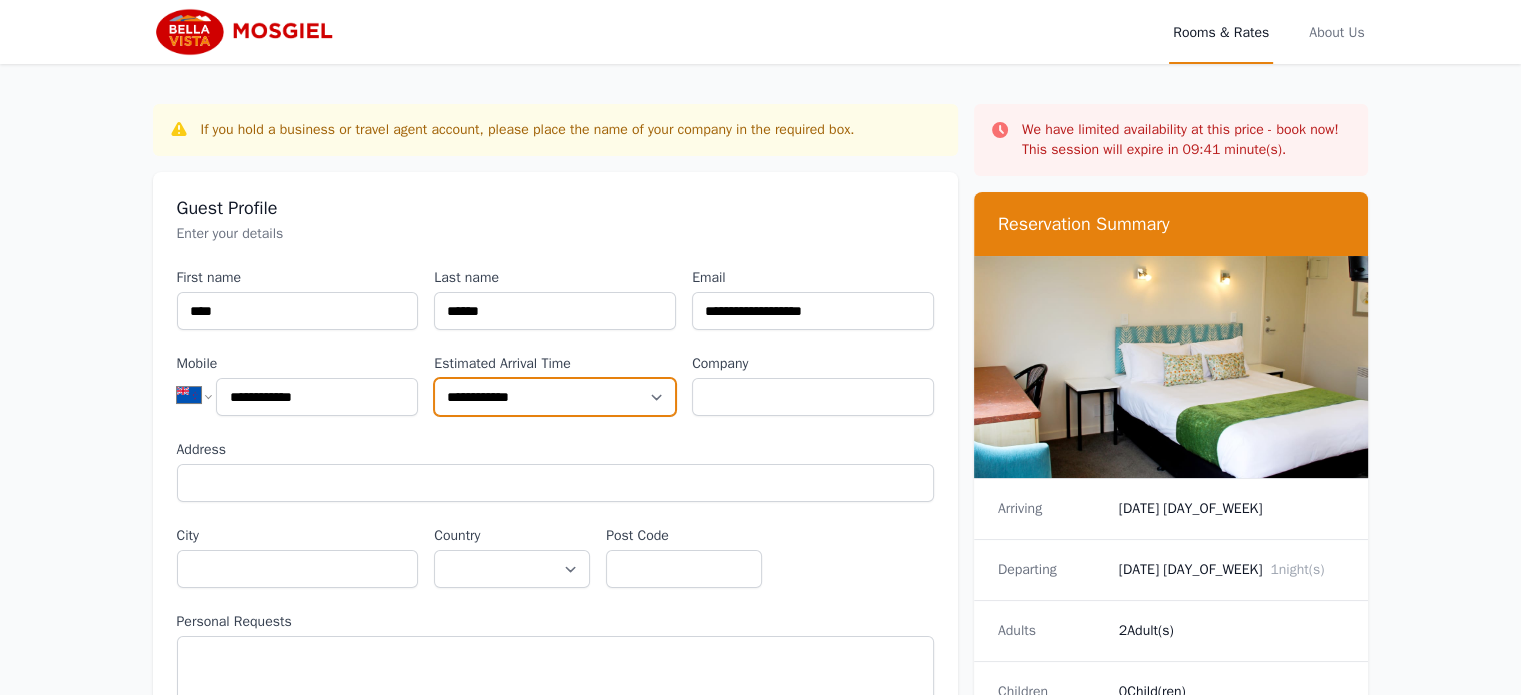 select on "**********" 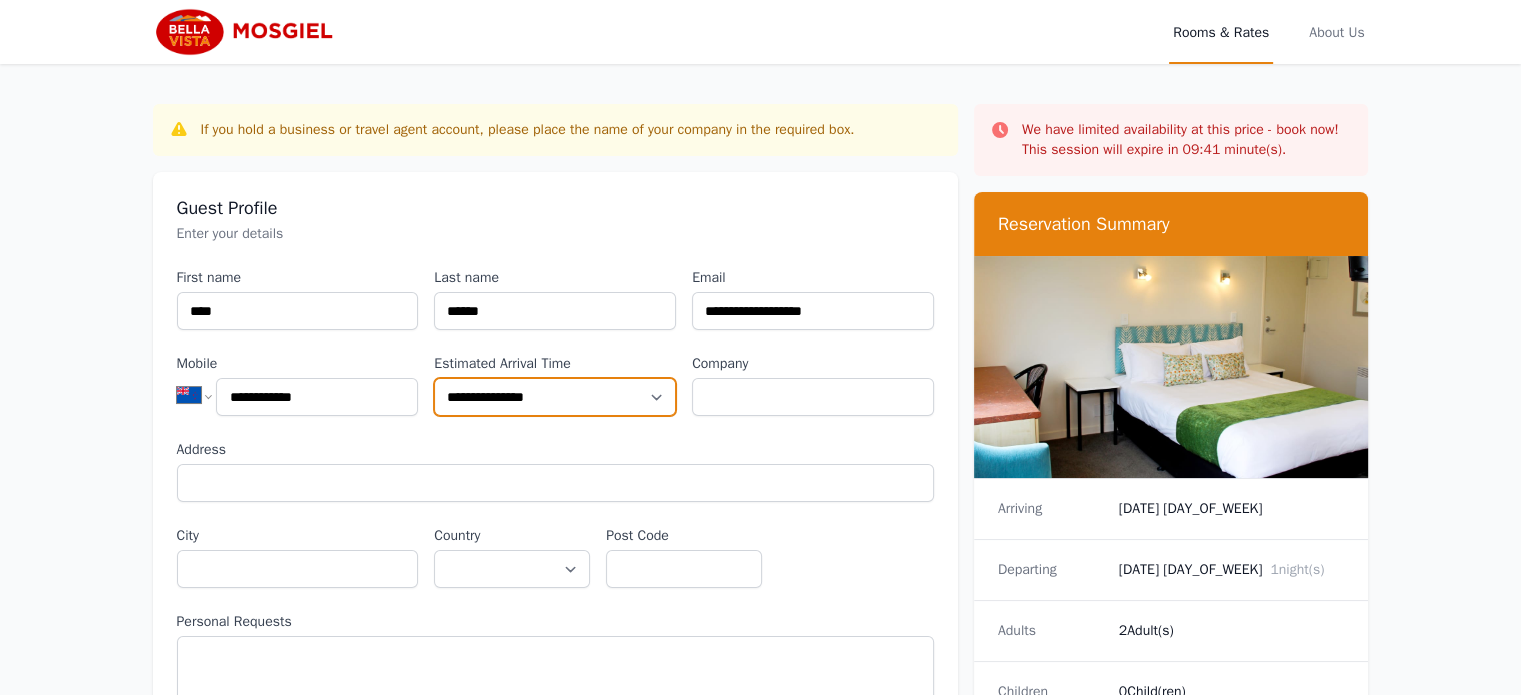 click on "**********" at bounding box center [555, 397] 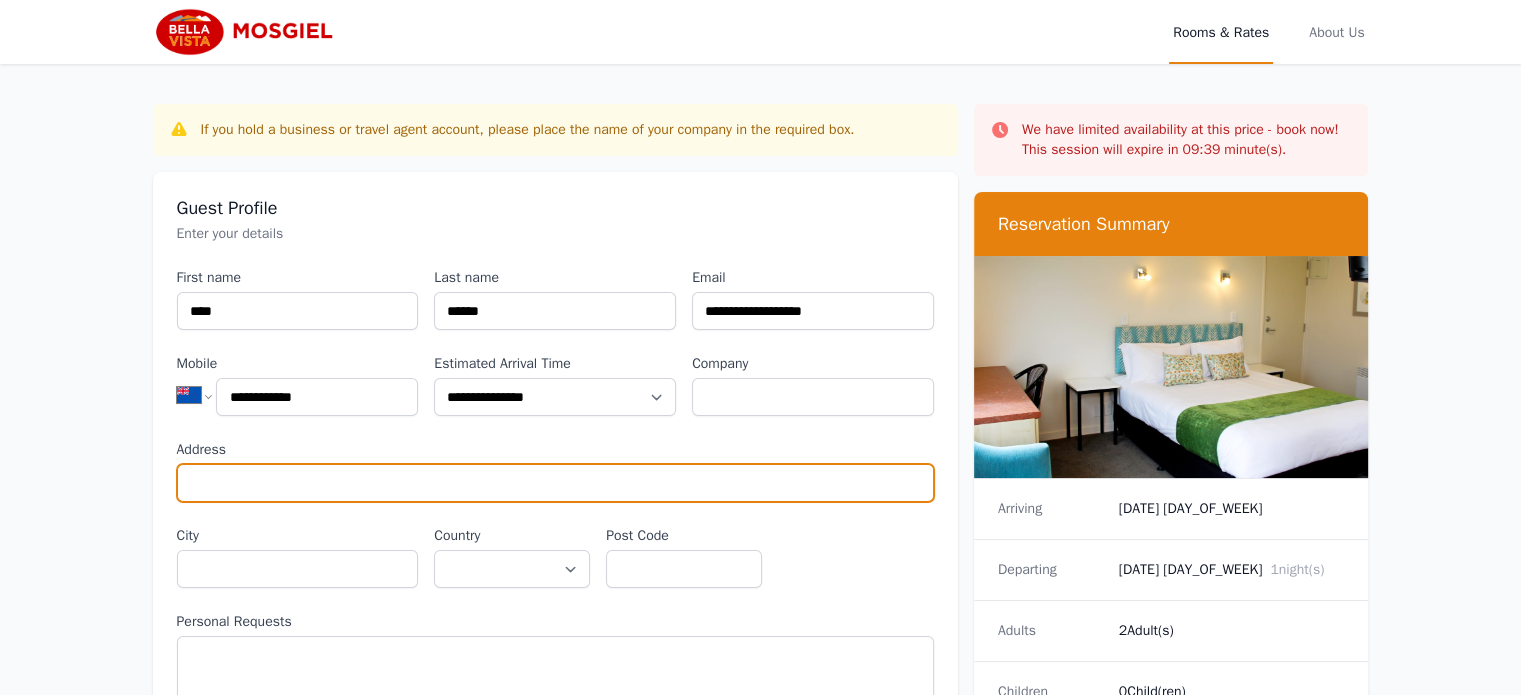 click on "Address" at bounding box center (555, 483) 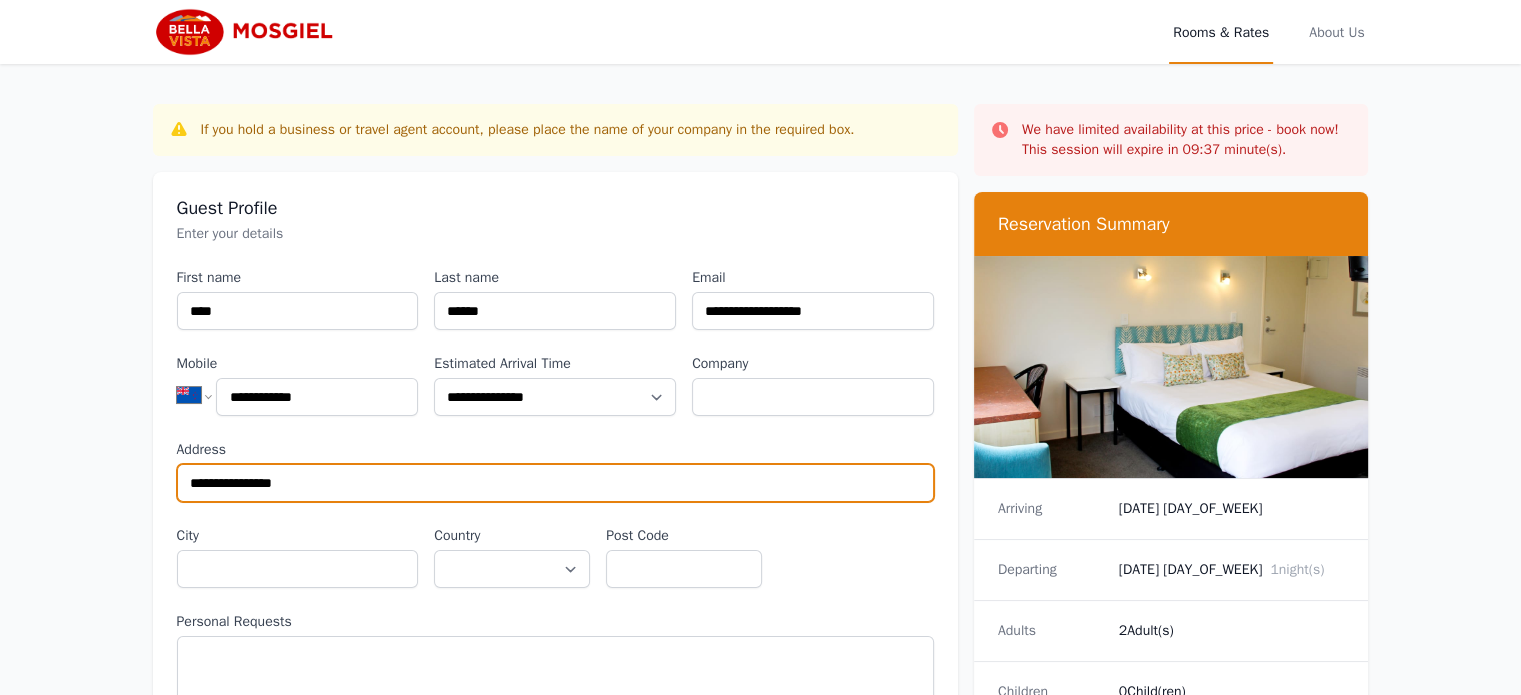 type on "**********" 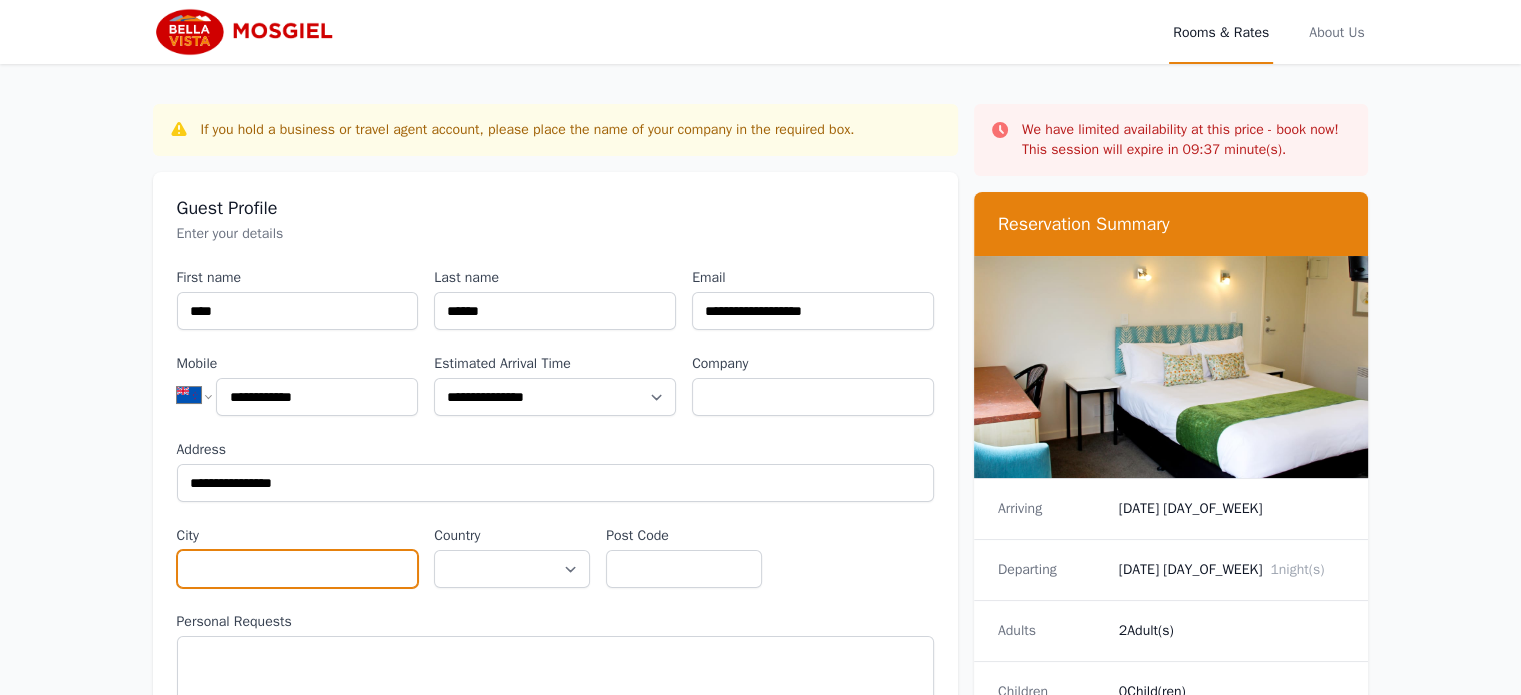 click on "City" at bounding box center [298, 569] 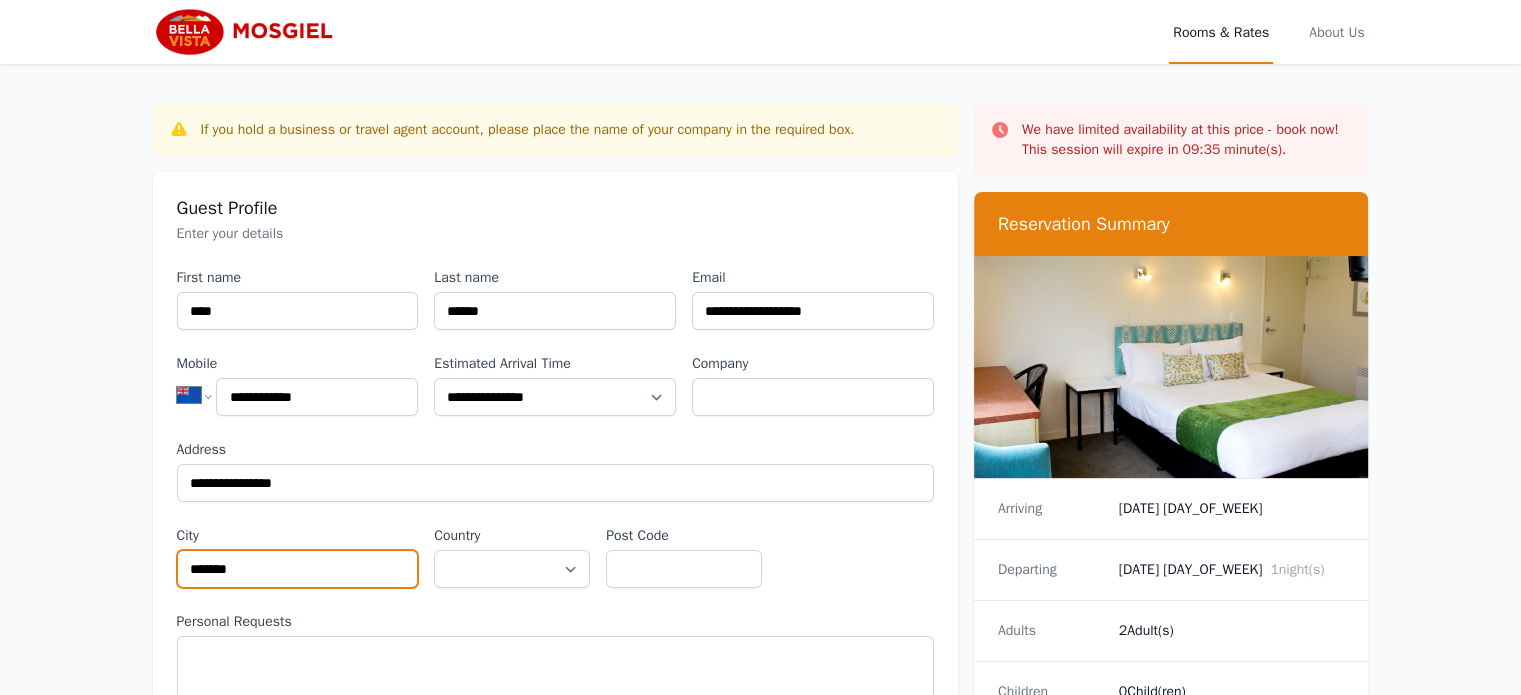type on "*******" 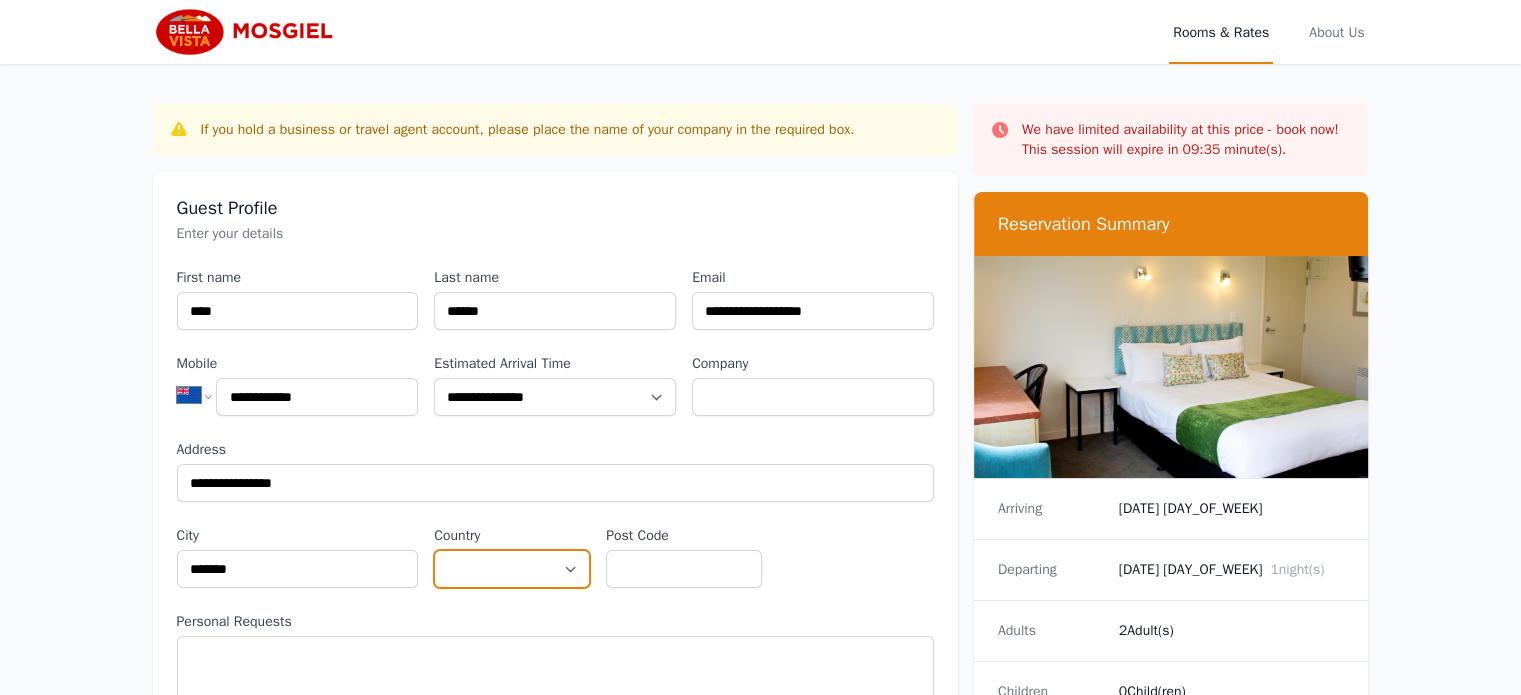 click on "**********" at bounding box center [512, 569] 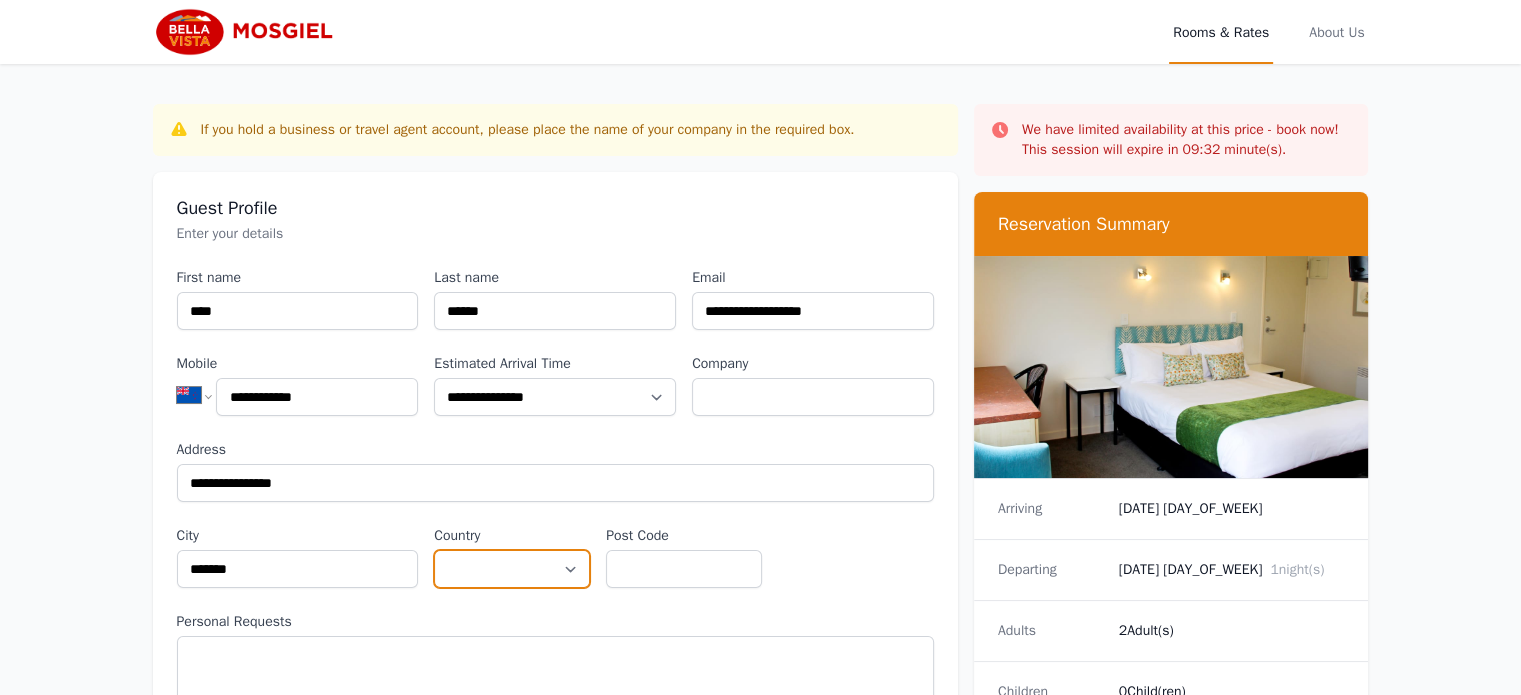 select on "**********" 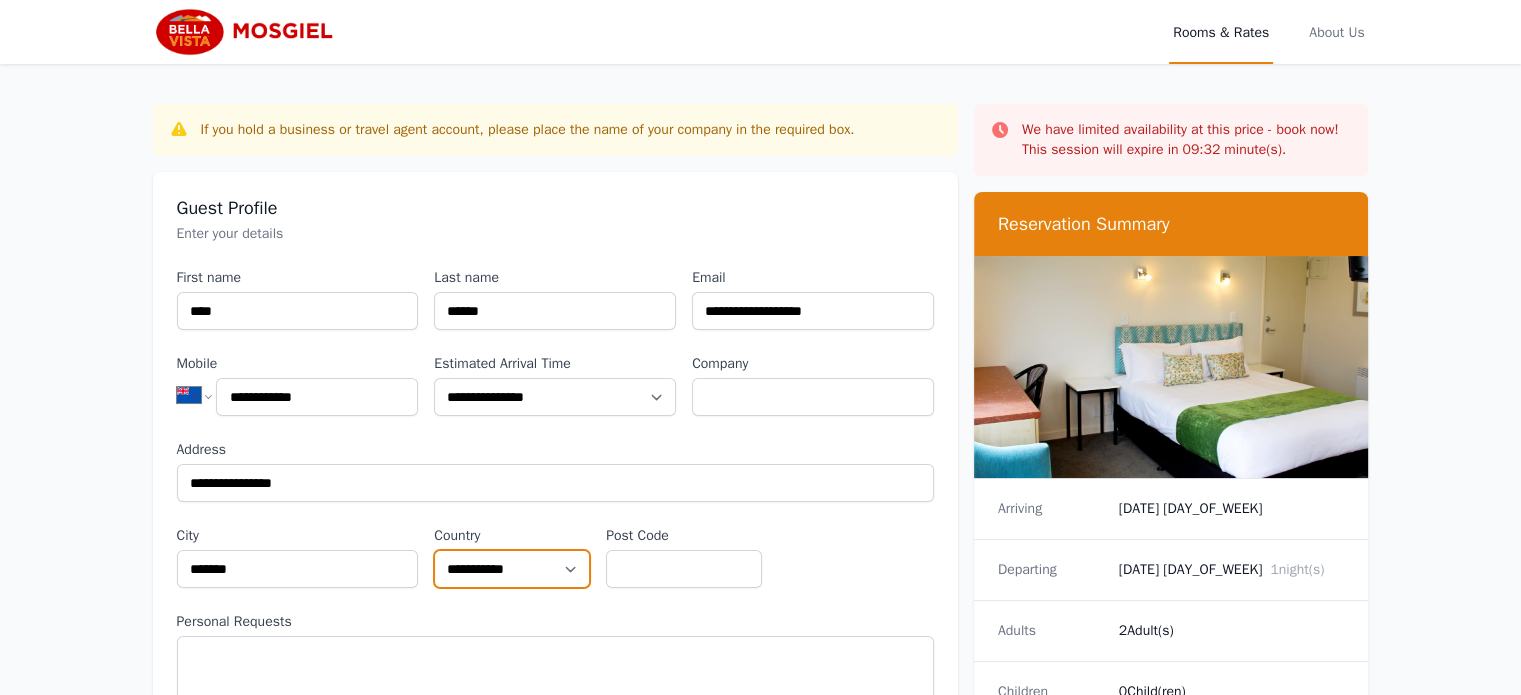 click on "**********" at bounding box center [512, 569] 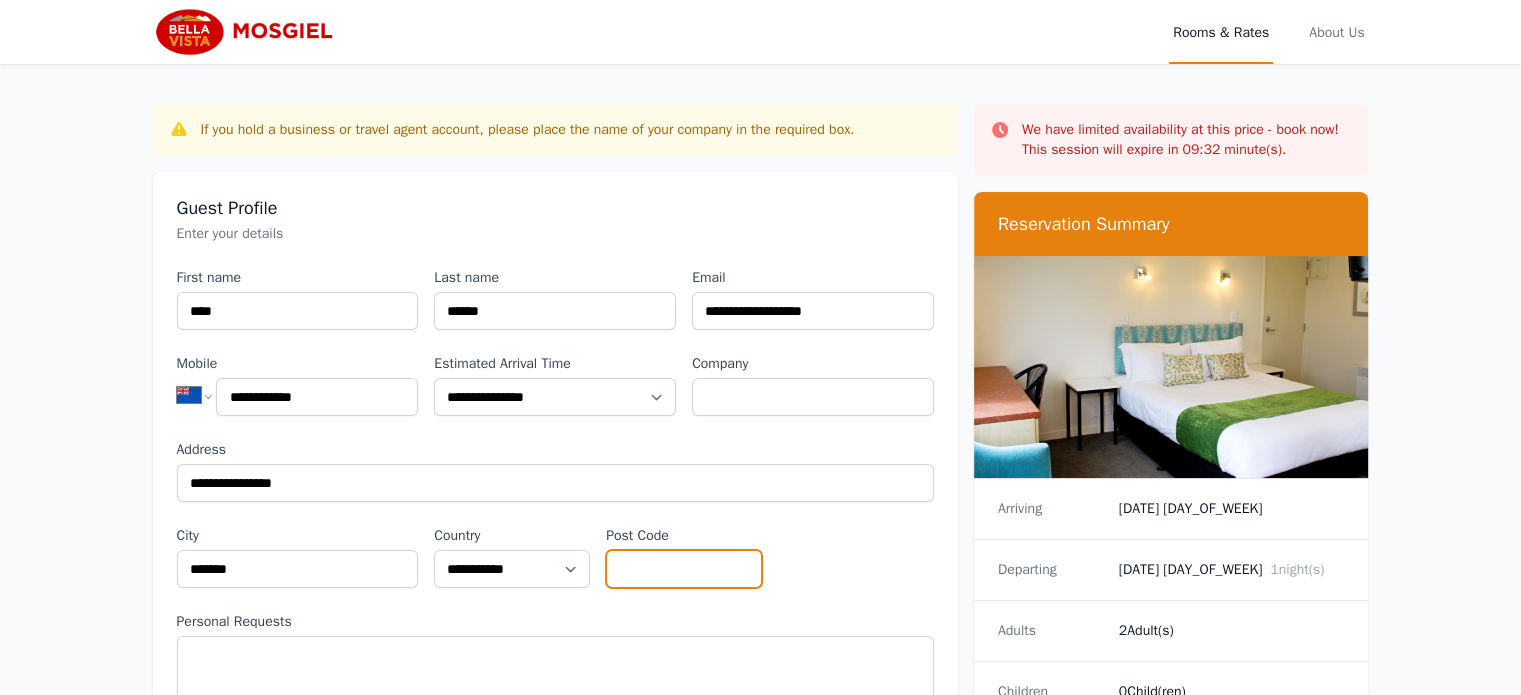 click on "Post Code" at bounding box center [684, 569] 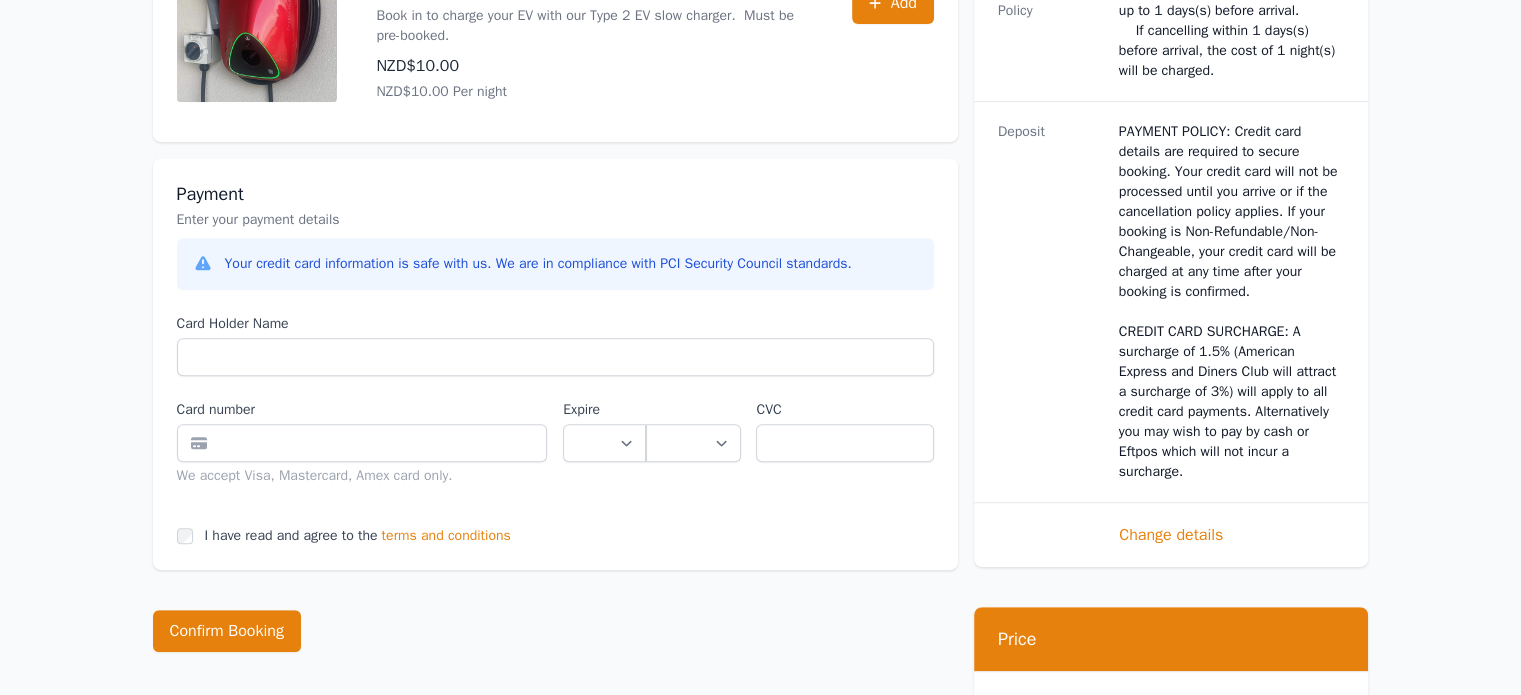 scroll, scrollTop: 900, scrollLeft: 0, axis: vertical 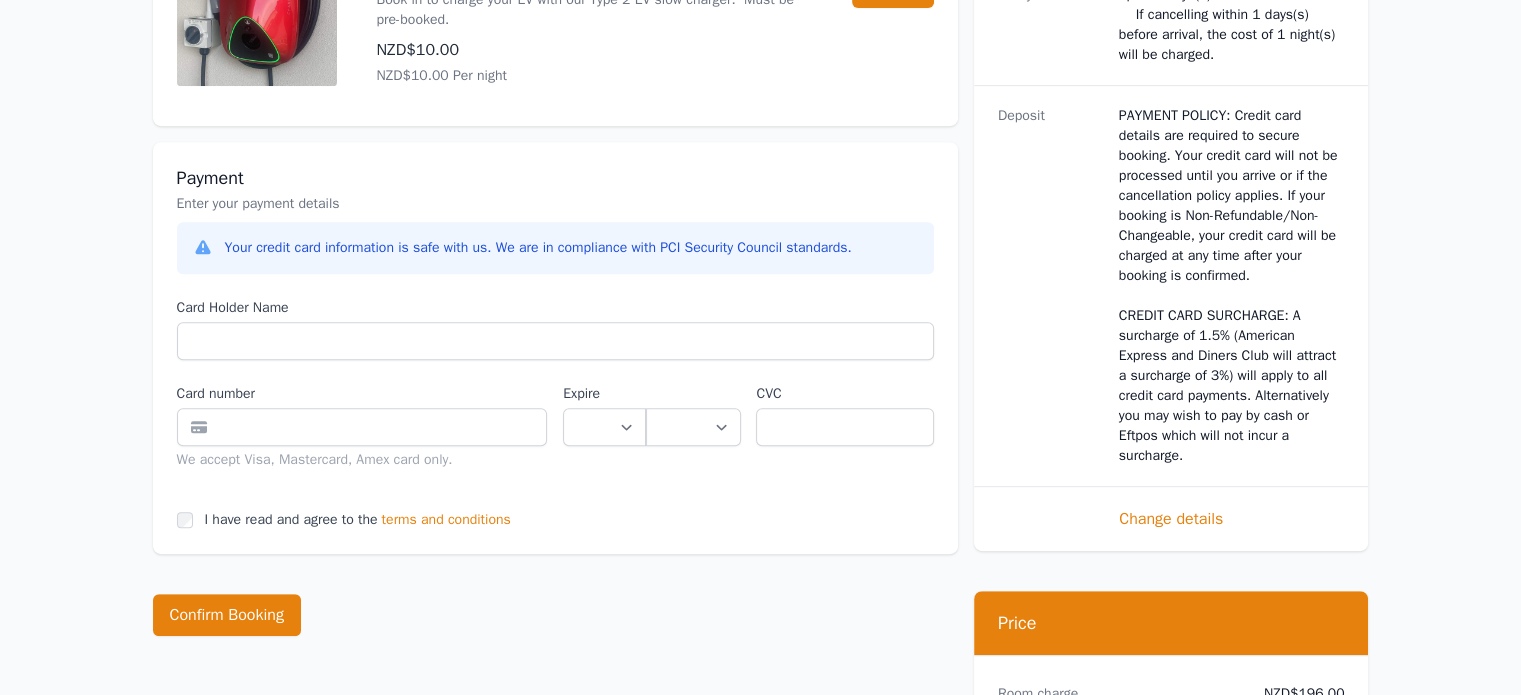 type on "****" 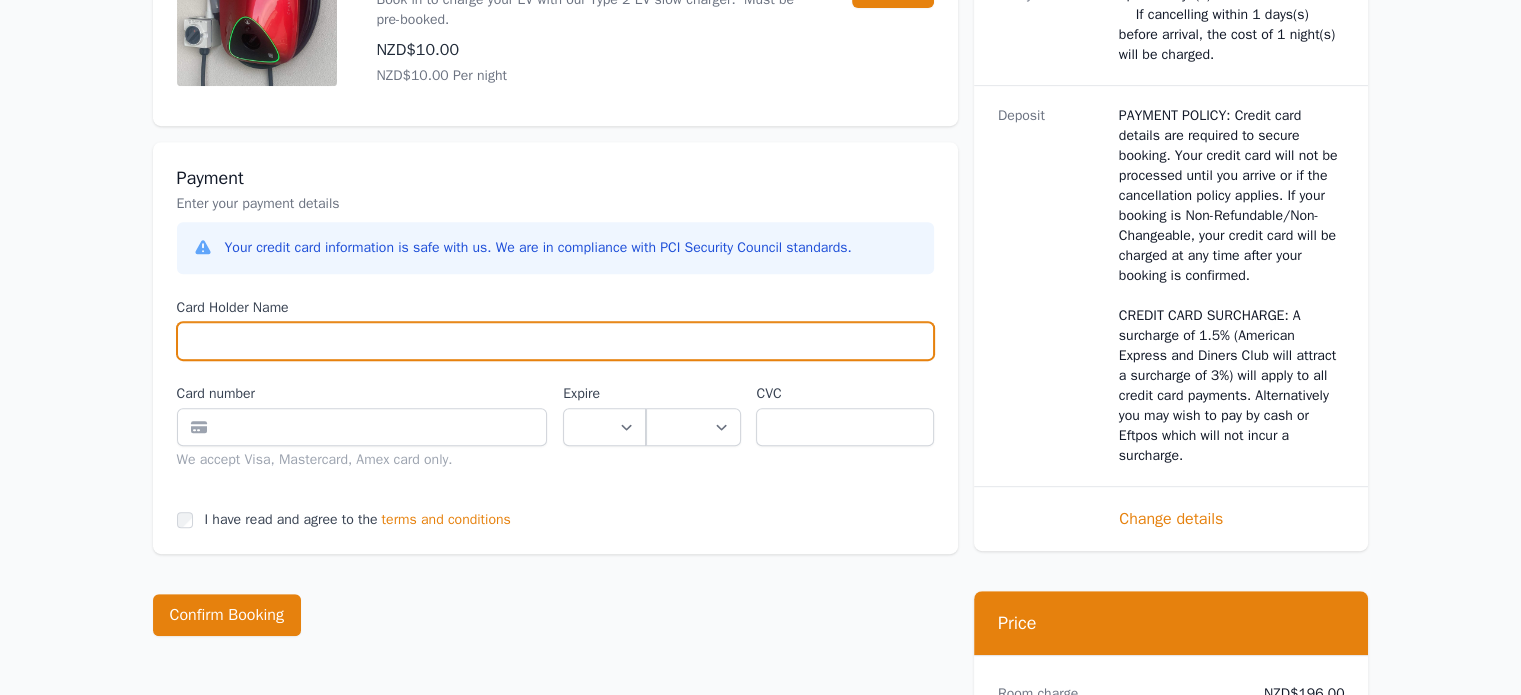 click on "Card Holder Name" at bounding box center [555, 341] 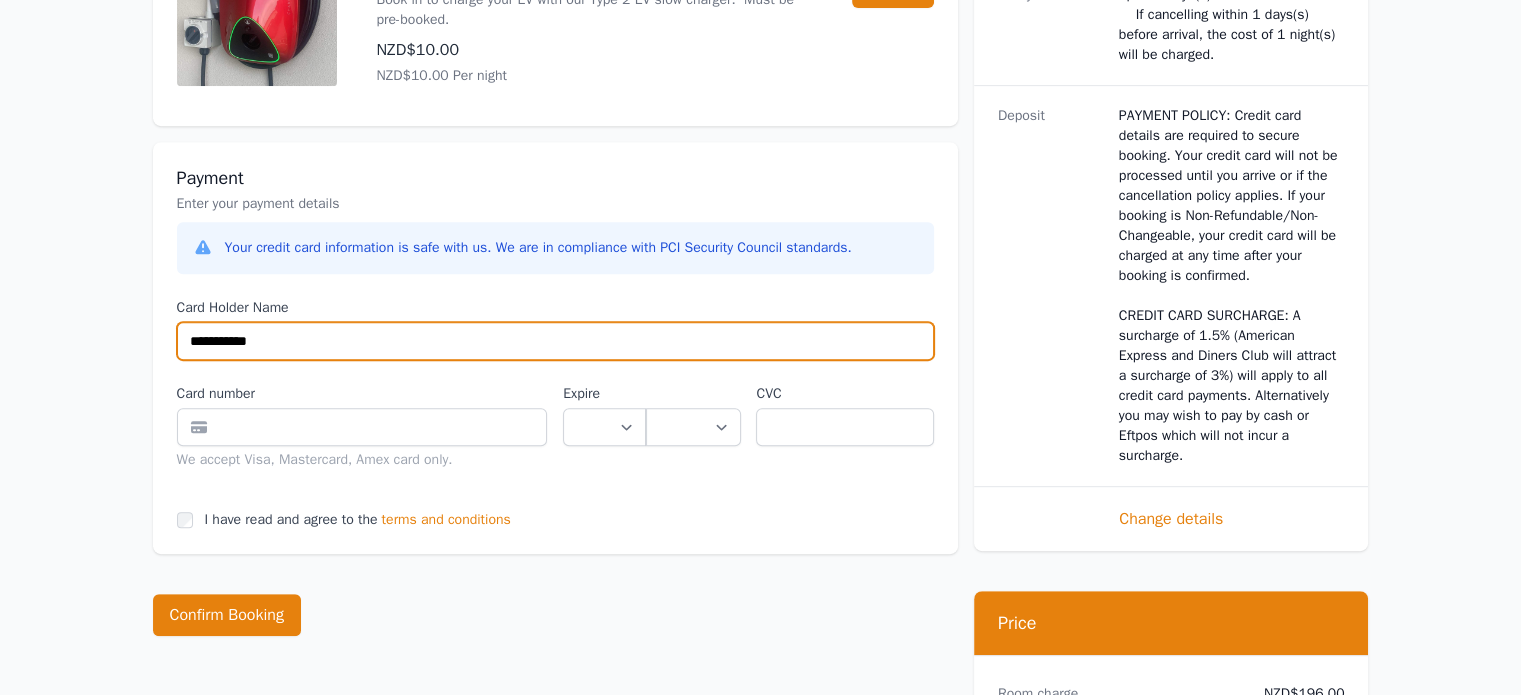 type on "**********" 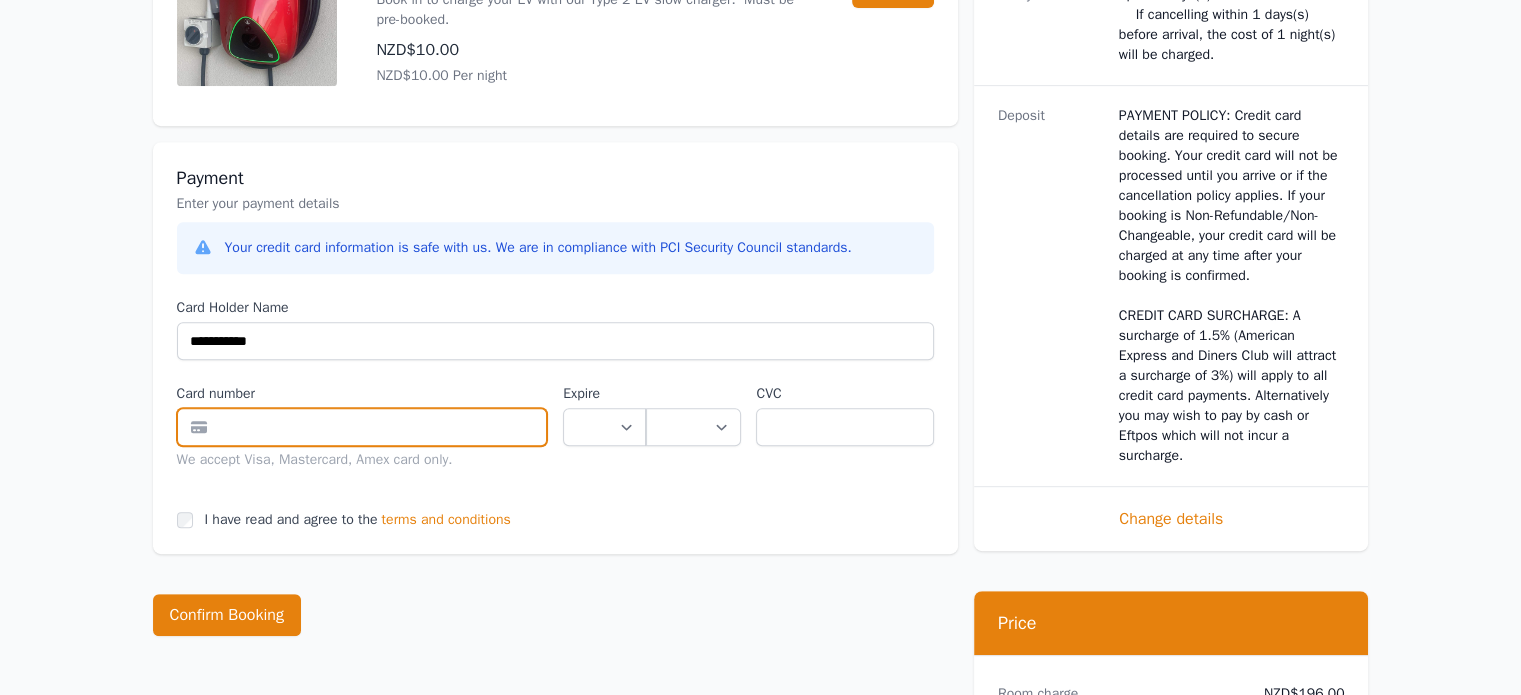 click at bounding box center [362, 427] 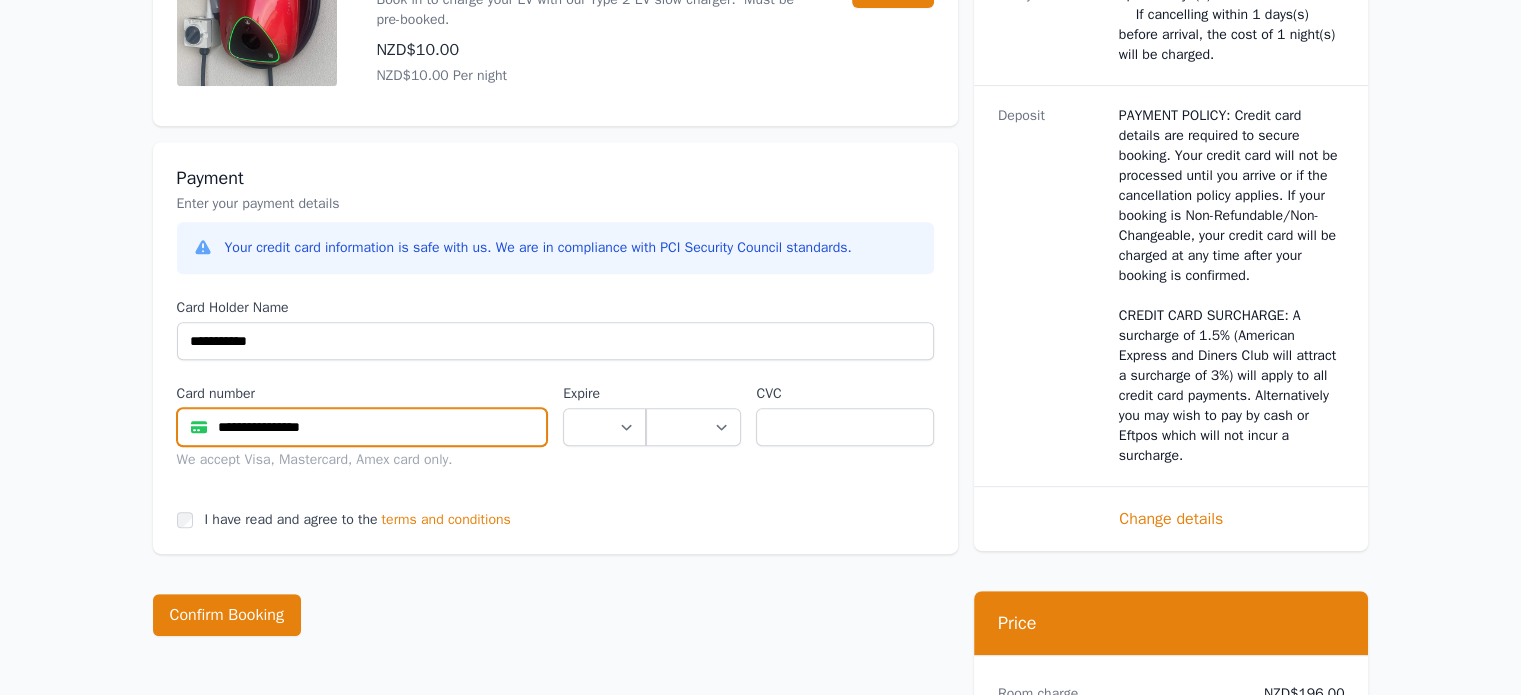 type on "**********" 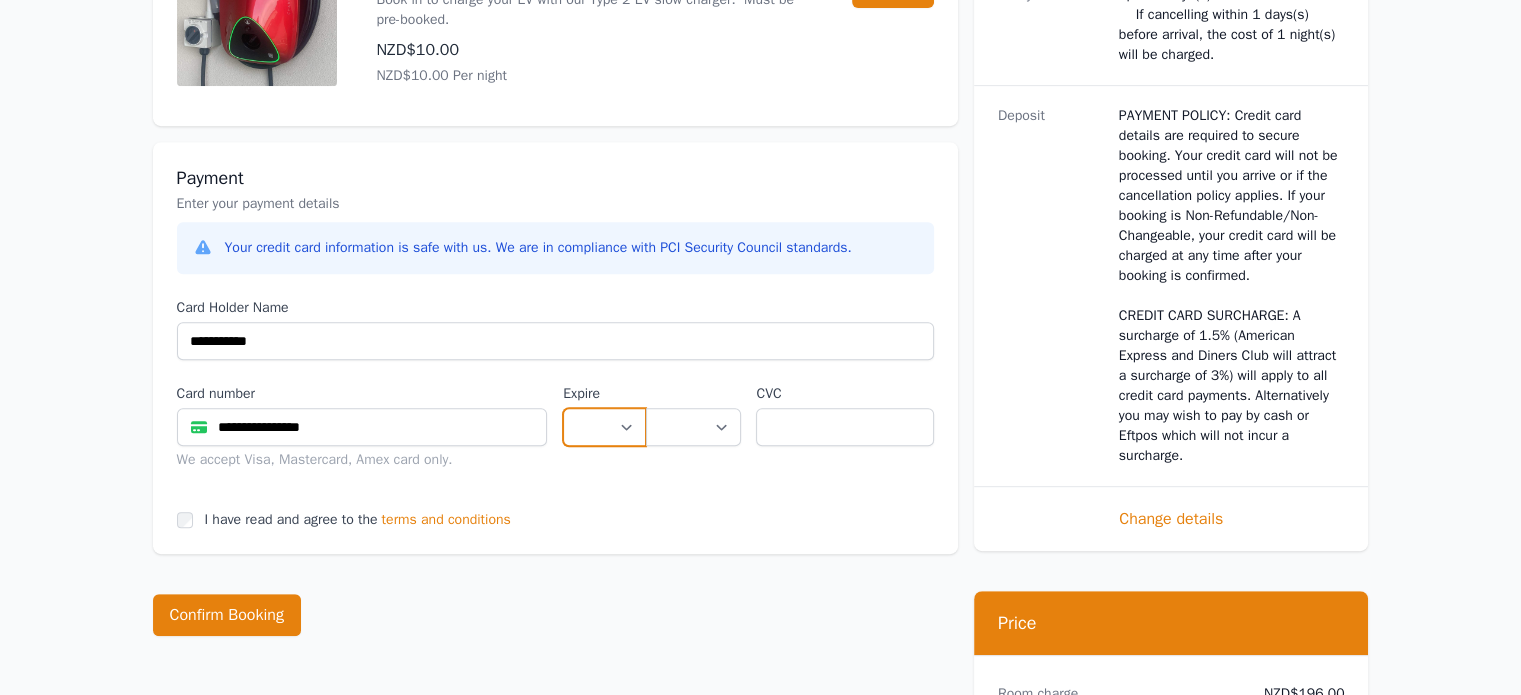 click on "** ** ** ** ** ** ** ** ** ** ** **" at bounding box center [604, 427] 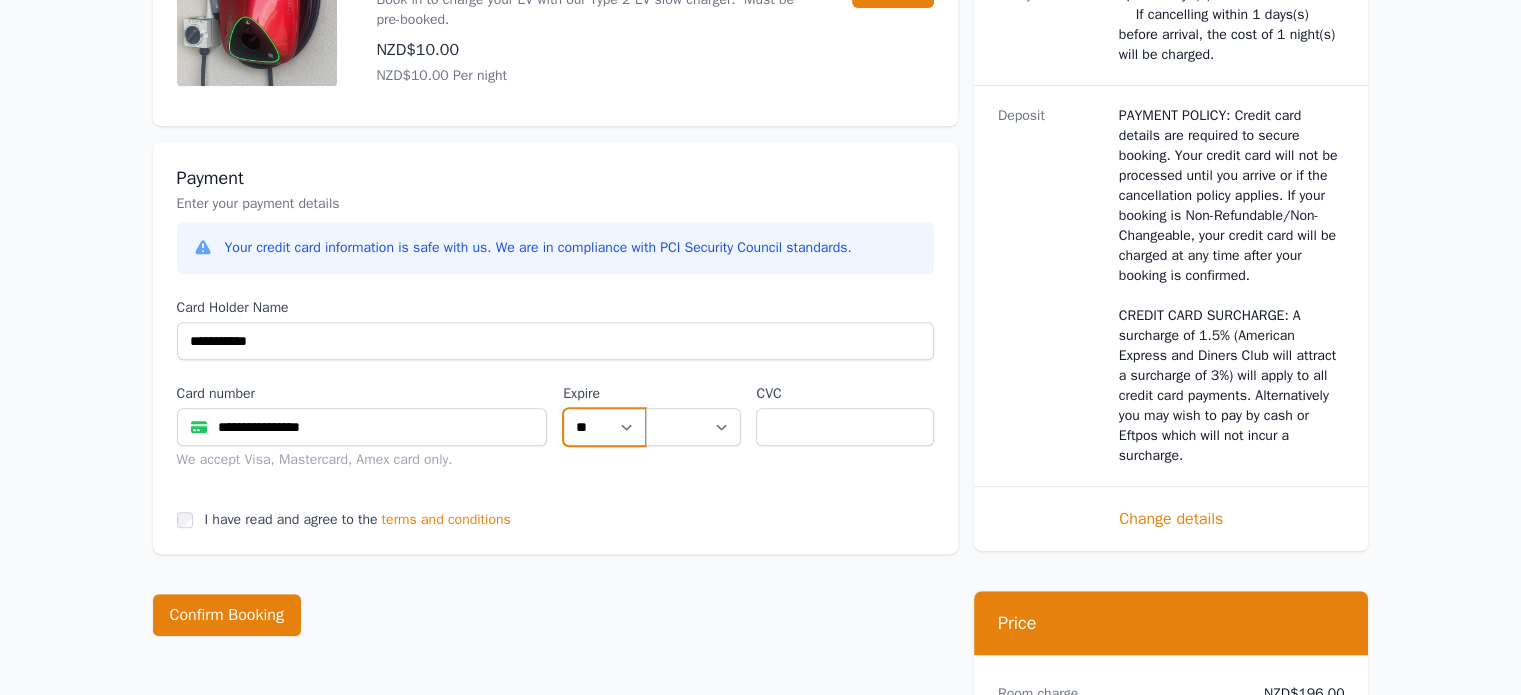 click on "** ** ** ** ** ** ** ** ** ** ** **" at bounding box center (604, 427) 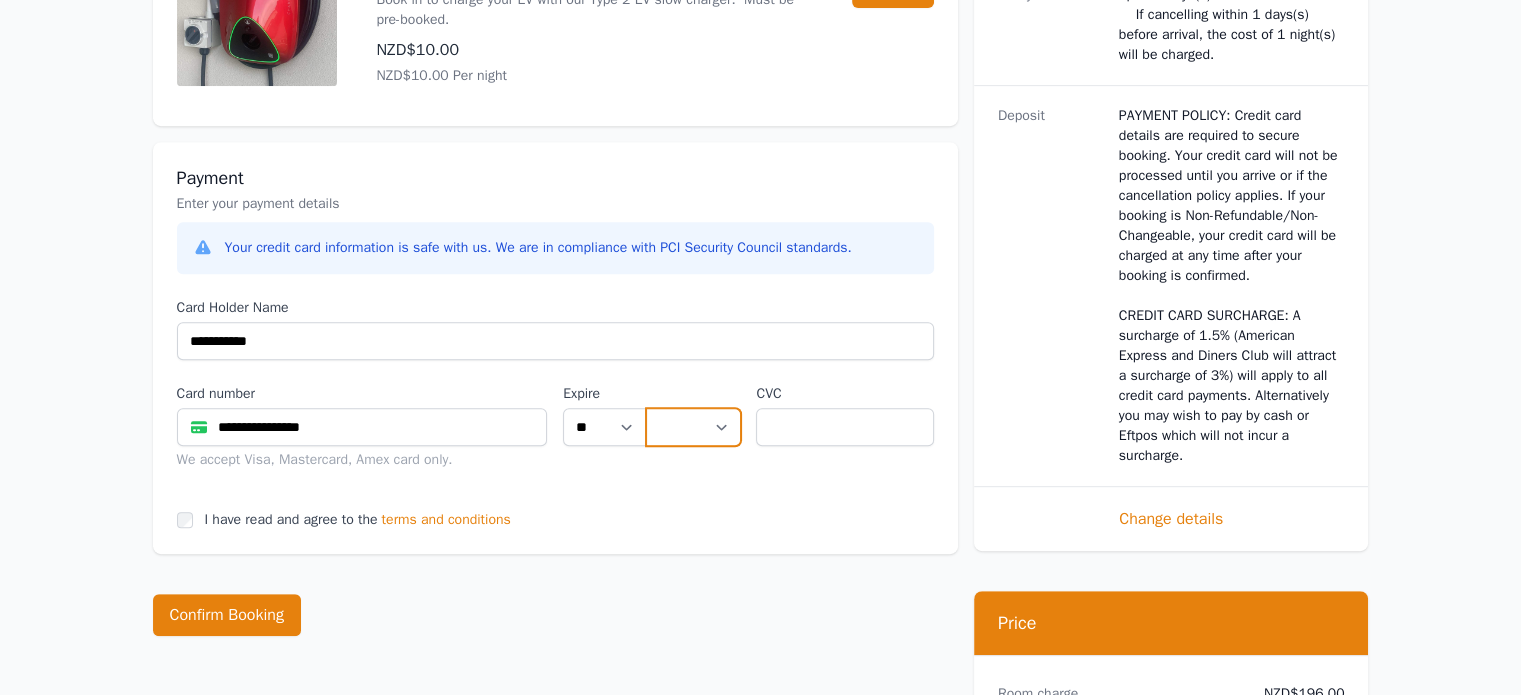 click on "**** **** **** **** **** **** **** **** ****" at bounding box center (693, 427) 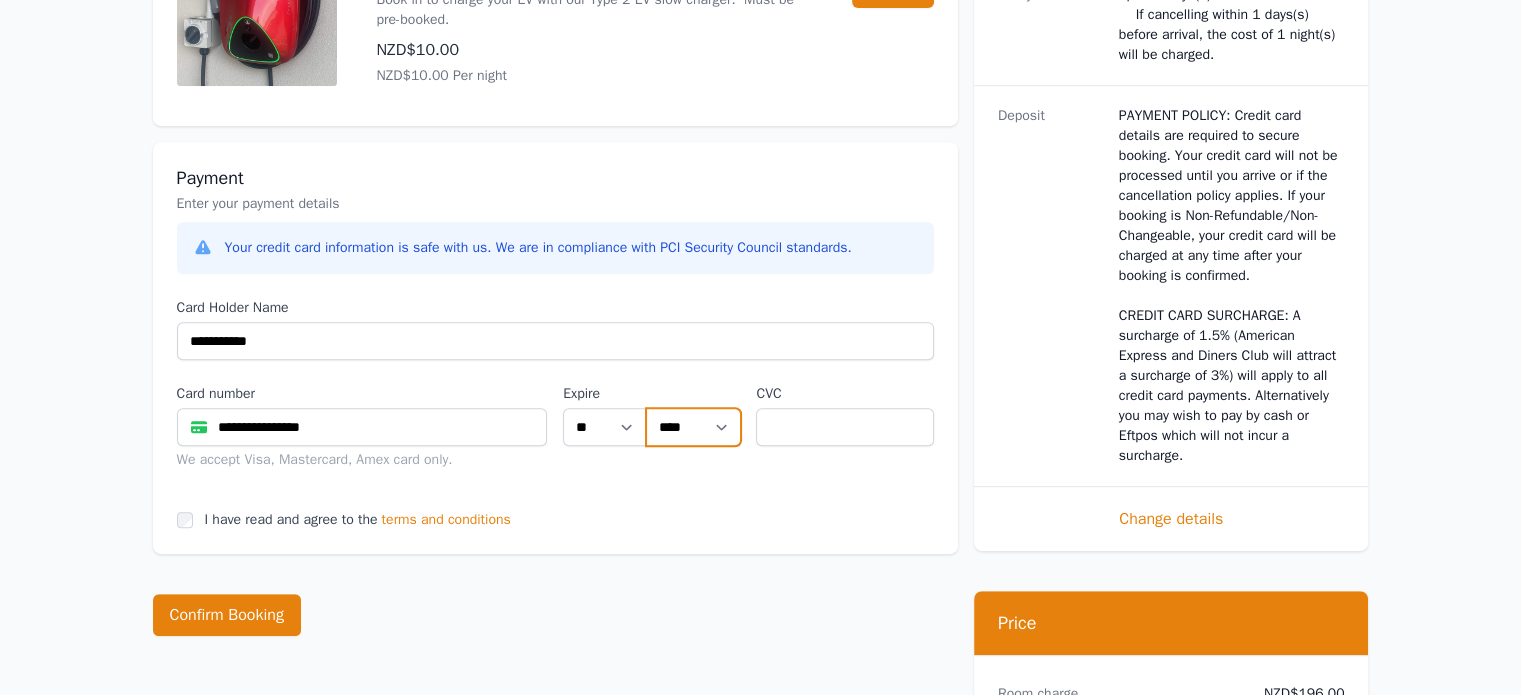 click on "**** **** **** **** **** **** **** **** ****" at bounding box center (693, 427) 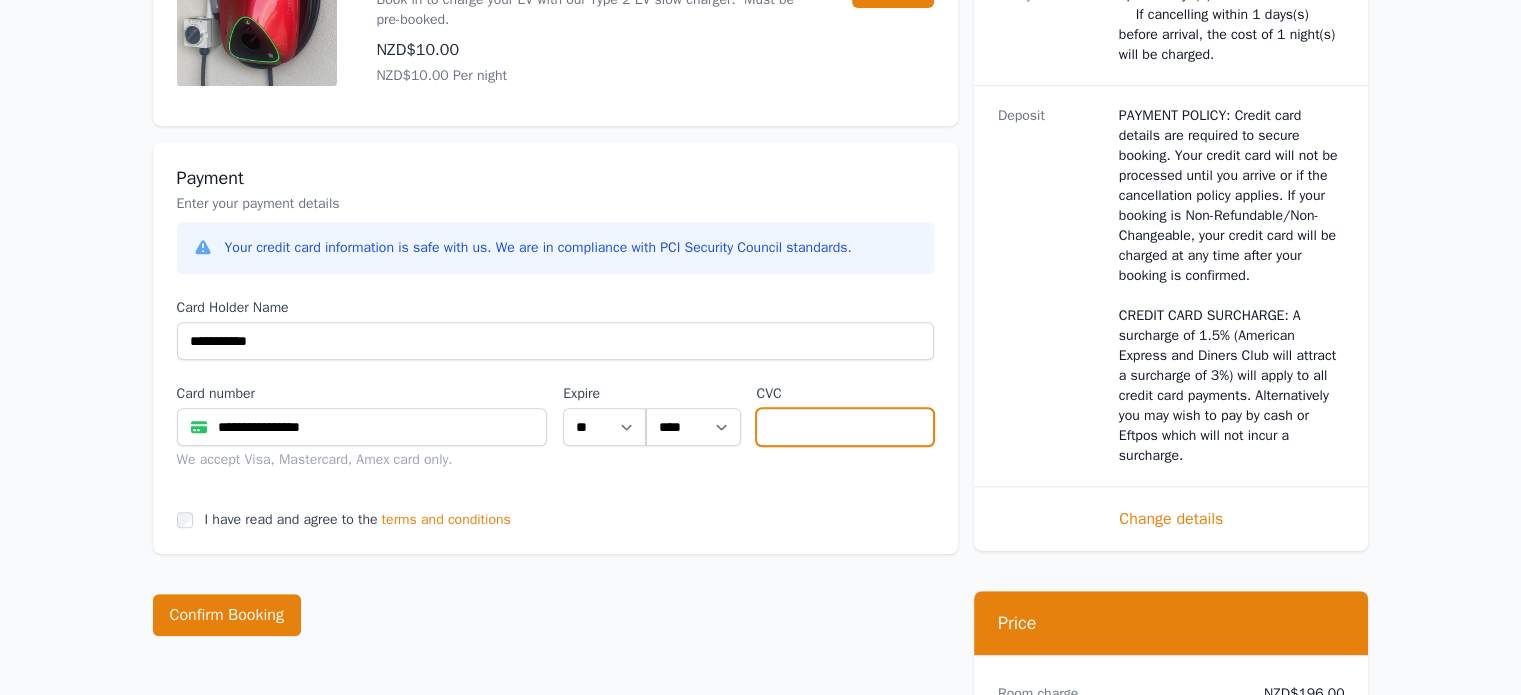 click at bounding box center [844, 427] 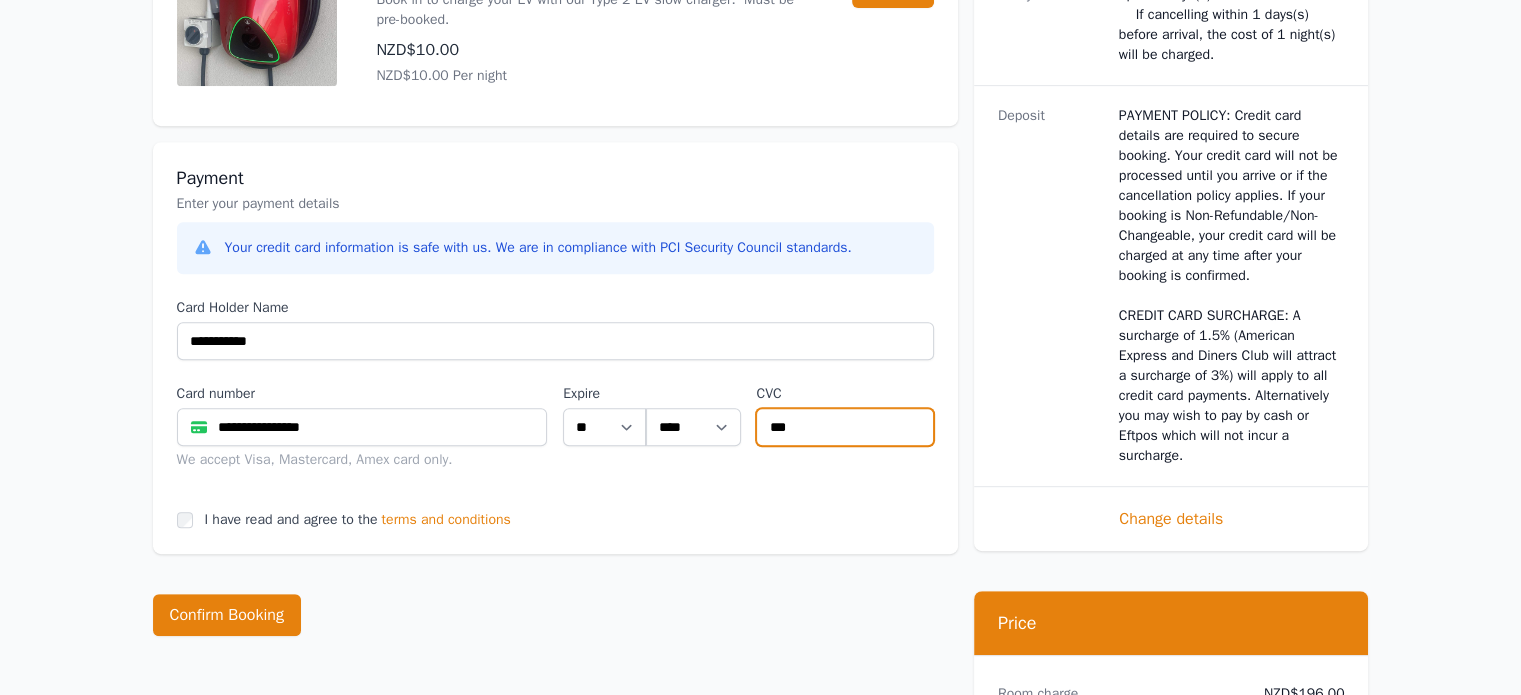 type on "***" 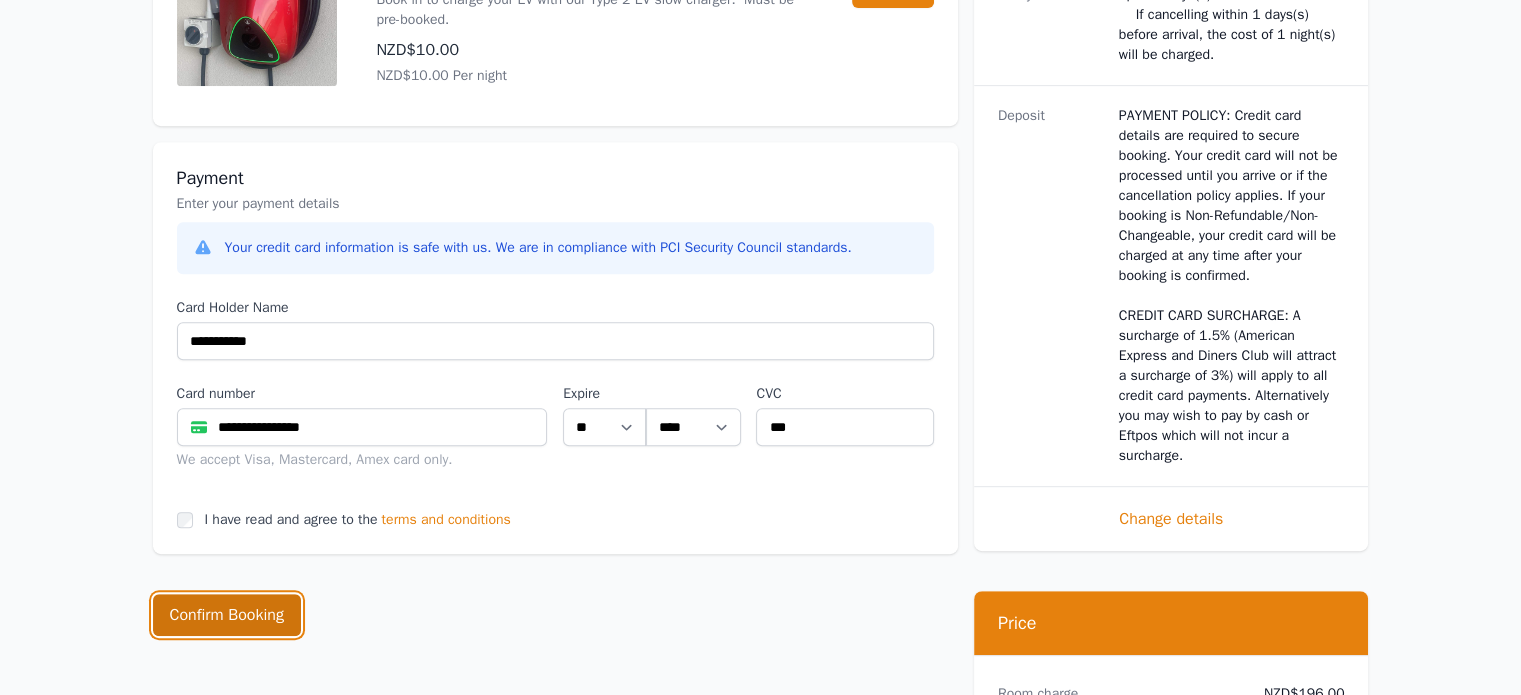 click on "Confirm Booking" at bounding box center (227, 615) 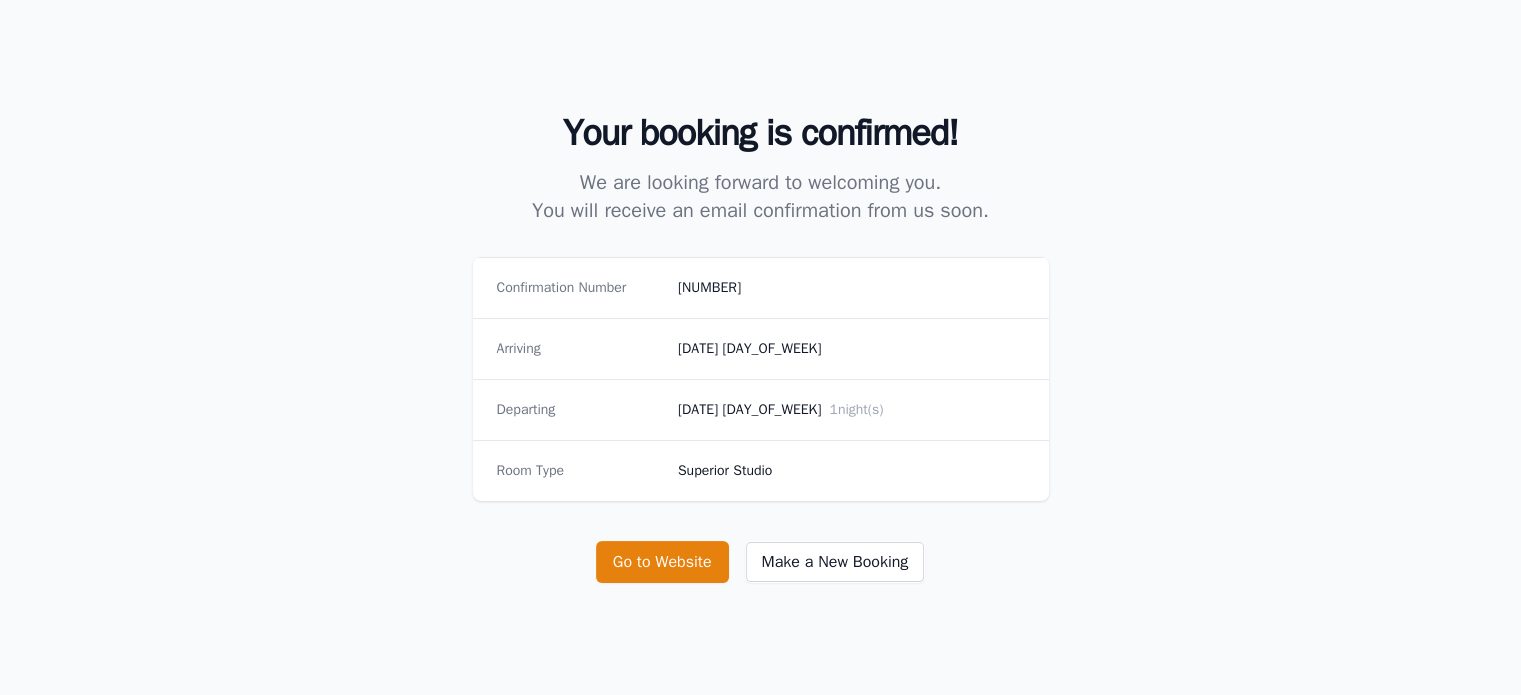 scroll, scrollTop: 0, scrollLeft: 0, axis: both 